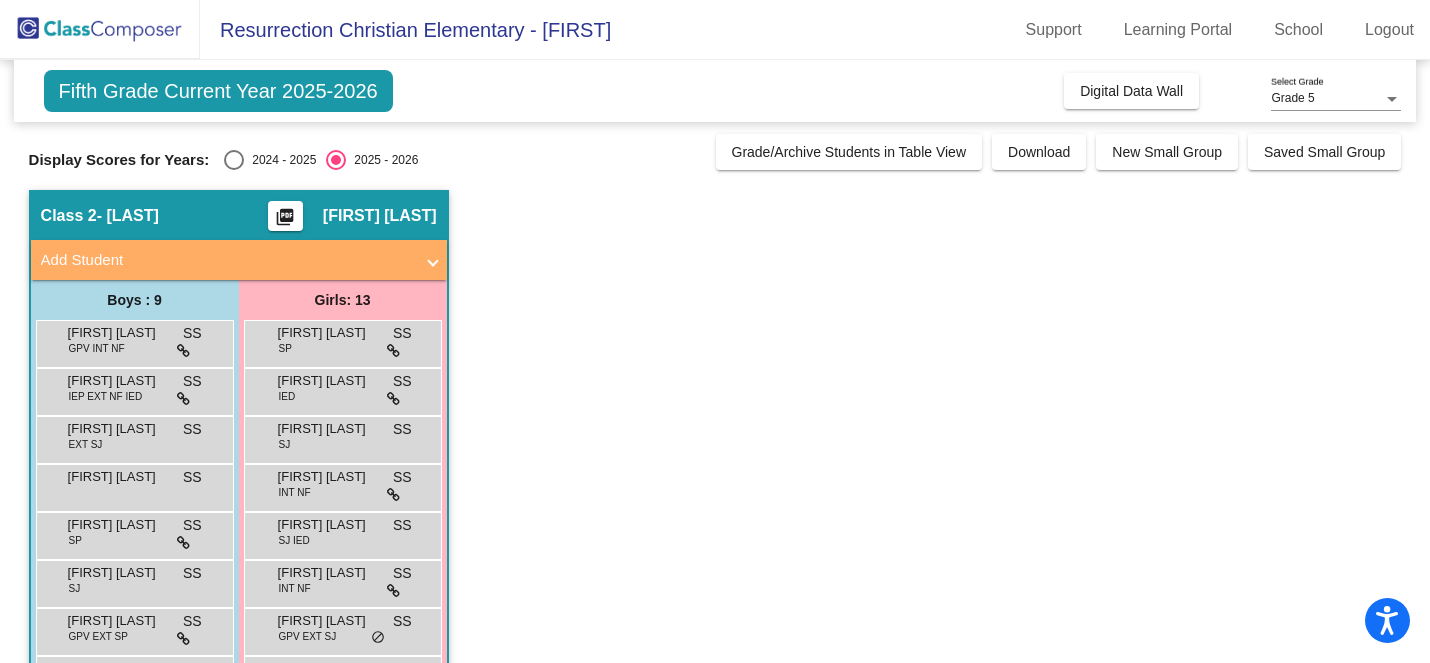 scroll, scrollTop: 0, scrollLeft: 0, axis: both 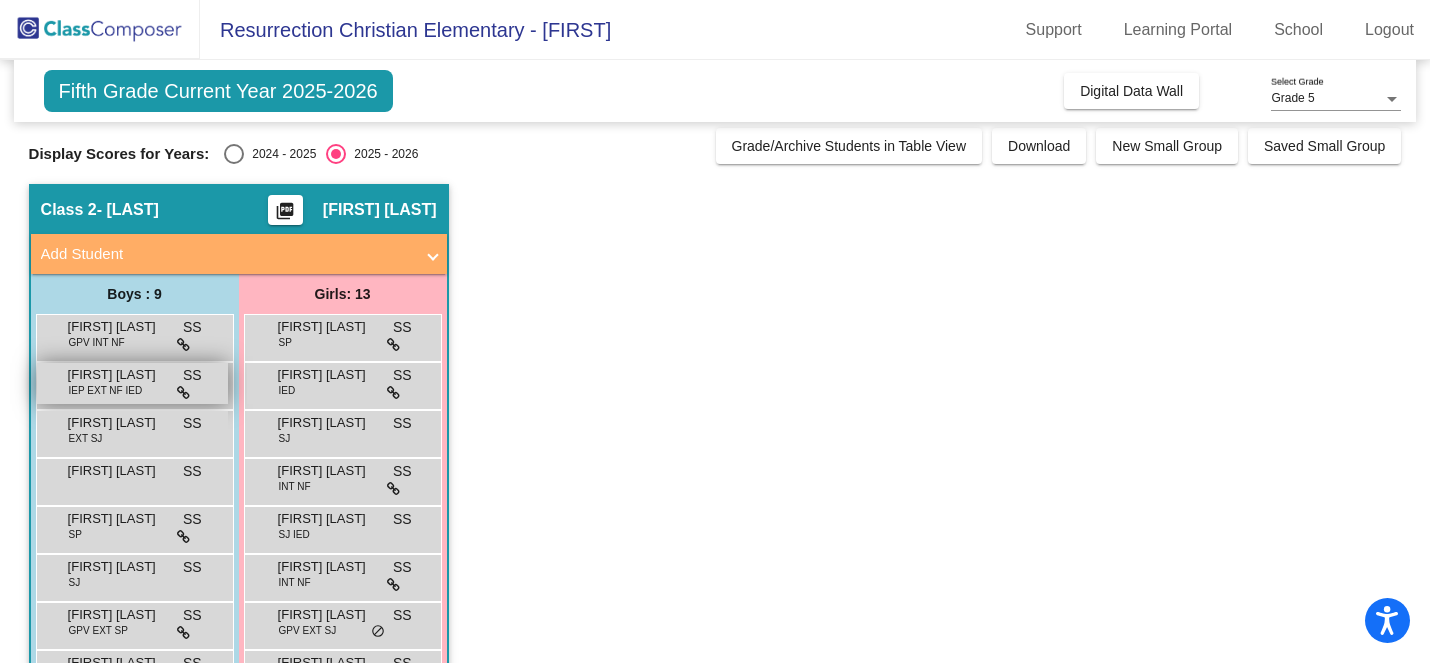 click on "[FIRST] [LAST]" at bounding box center [118, 375] 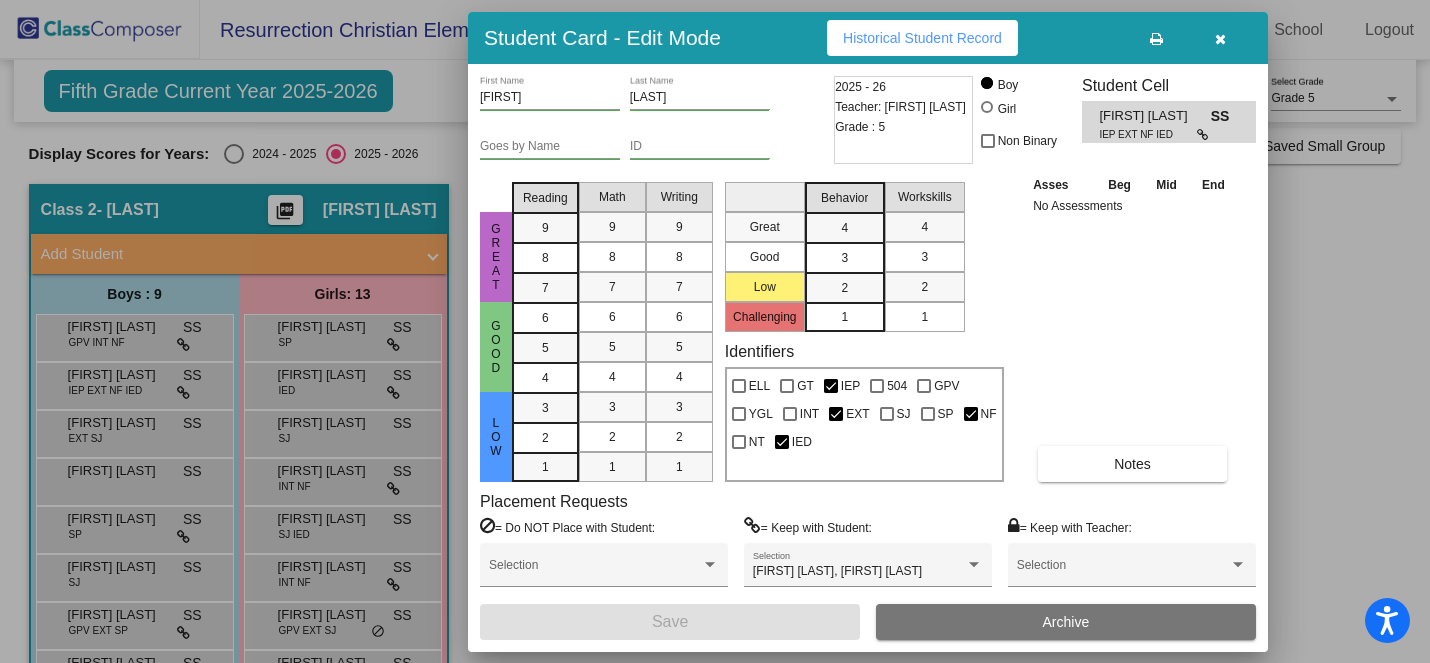 click at bounding box center [1220, 39] 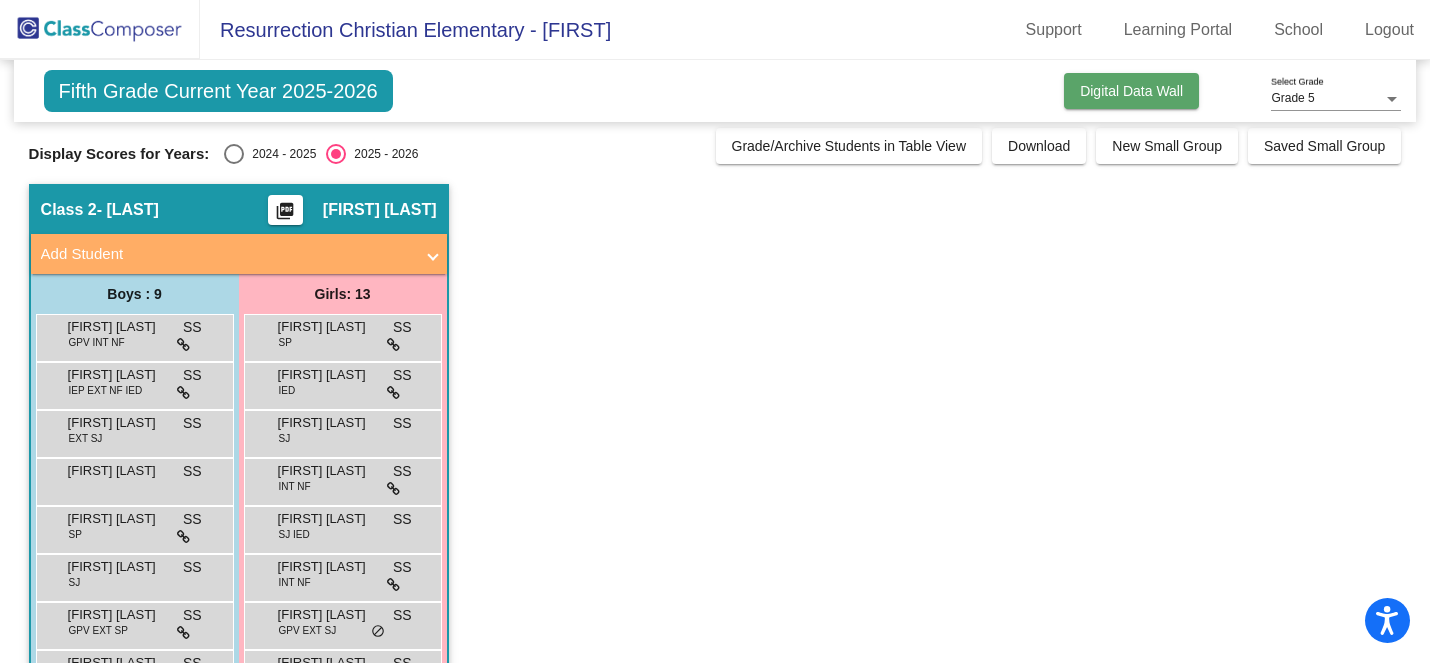 click on "Digital Data Wall" 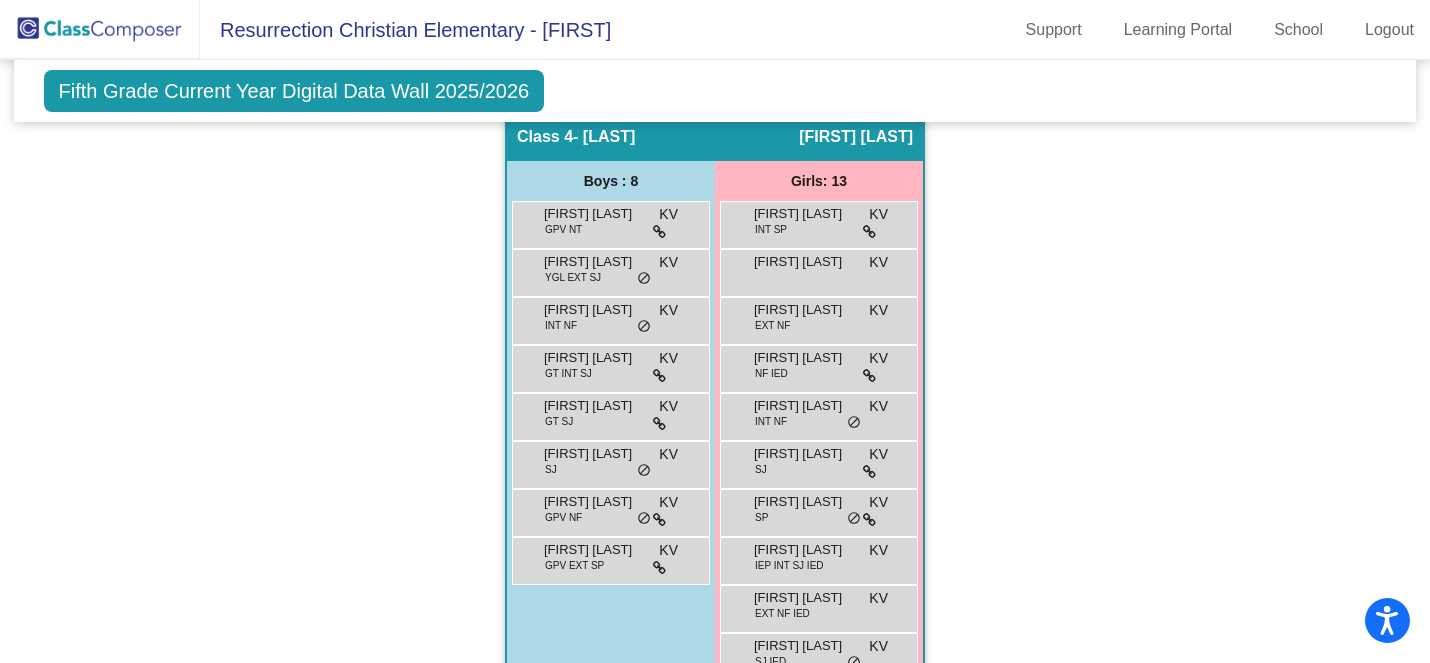 scroll, scrollTop: 1192, scrollLeft: 0, axis: vertical 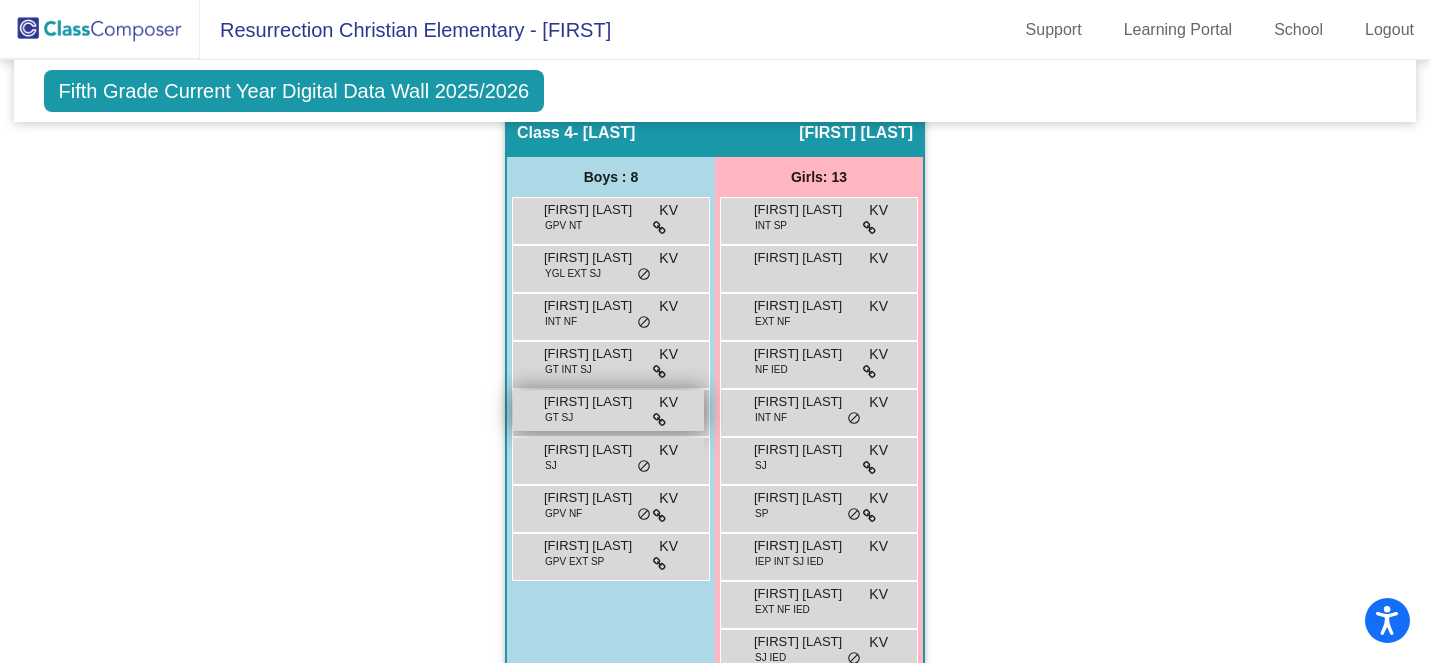 click on "[FIRST] [LAST]" at bounding box center (594, 402) 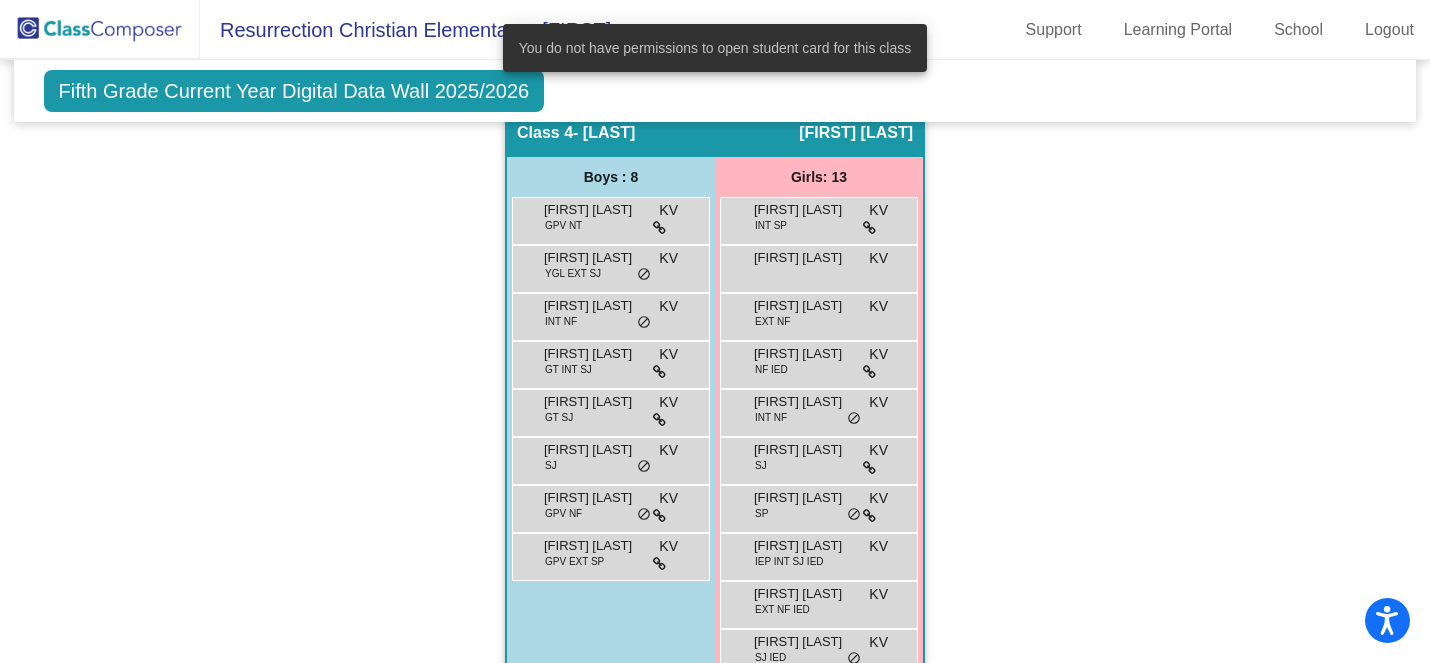 click on "Class 1 - [LAST] picture_as_pdf [FIRST] [LAST] Add Student First Name Last Name Student Id (Recommended)   Boy   Girl   Non Binary Add Close  Boys : 9  [FIRST] [LAST] INT SJ NW lock do_not_disturb_alt Jackson [LAST] GPV INT IED NW lock do_not_disturb_alt [FIRST] [LAST] SJ NW lock do_not_disturb_alt [FIRST] [LAST] SP NW lock do_not_disturb_alt [FIRST] [LAST] EXT NF NW lock do_not_disturb_alt [FIRST] [LAST] INT SP NW lock do_not_disturb_alt [FIRST] [LAST] SJ NW lock do_not_disturb_alt [FIRST] [LAST] GPV SJ NW lock do_not_disturb_alt [FIRST] [LAST] SP IED NW lock do_not_disturb_alt Girls: 13 [FIRST] [LAST] GPV INT SJ NW lock do_not_disturb_alt [FIRST] [LAST] INT NF NW lock do_not_disturb_alt [FIRST] [LAST] YGL NF IED NW lock do_not_disturb_alt [FIRST] [LAST] GT IEP GPV INT NF NW lock do_not_disturb_alt [FIRST] [LAST] EXT NT NW lock" 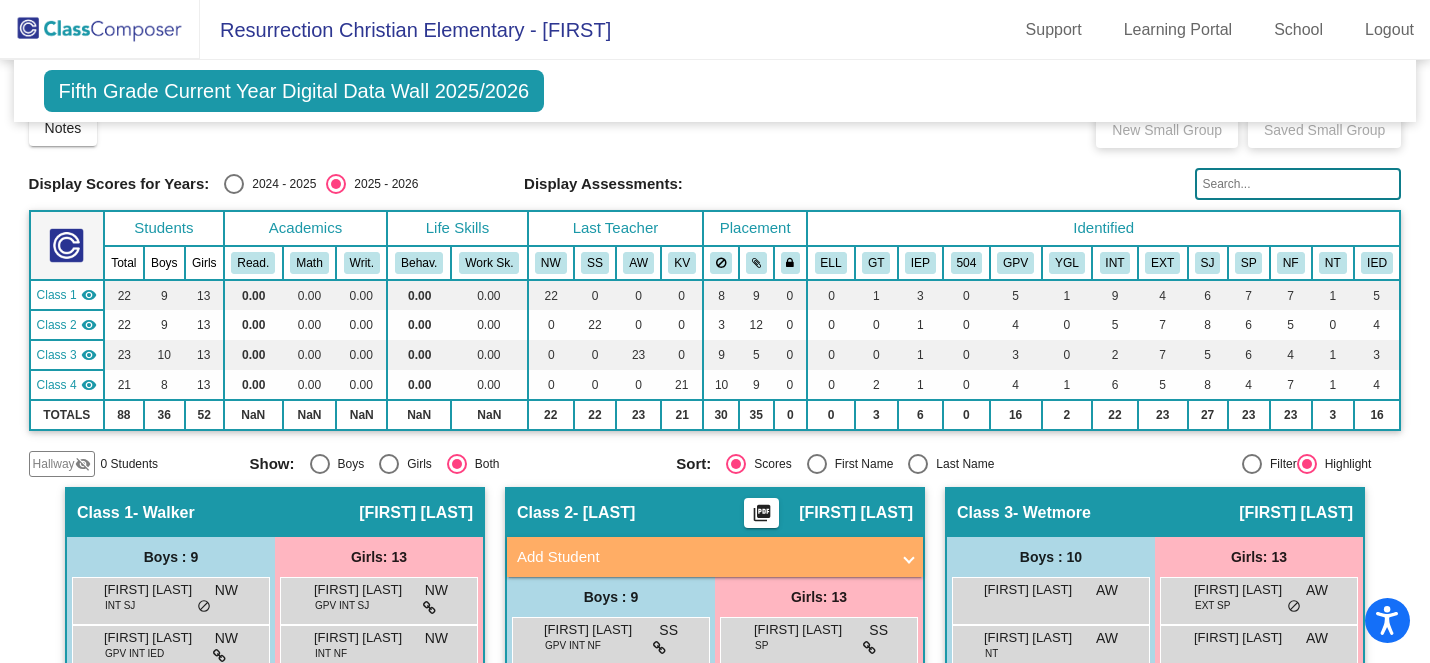 scroll, scrollTop: 0, scrollLeft: 0, axis: both 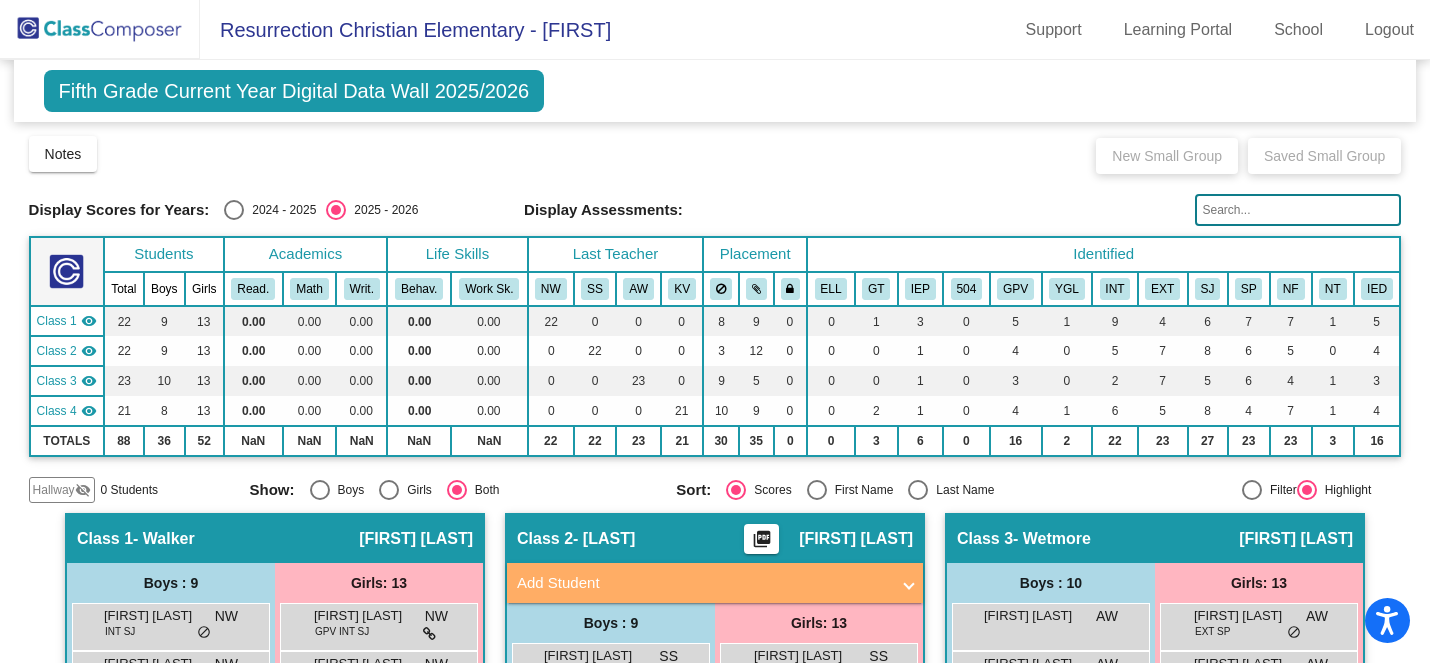 click on "- [LAST]" 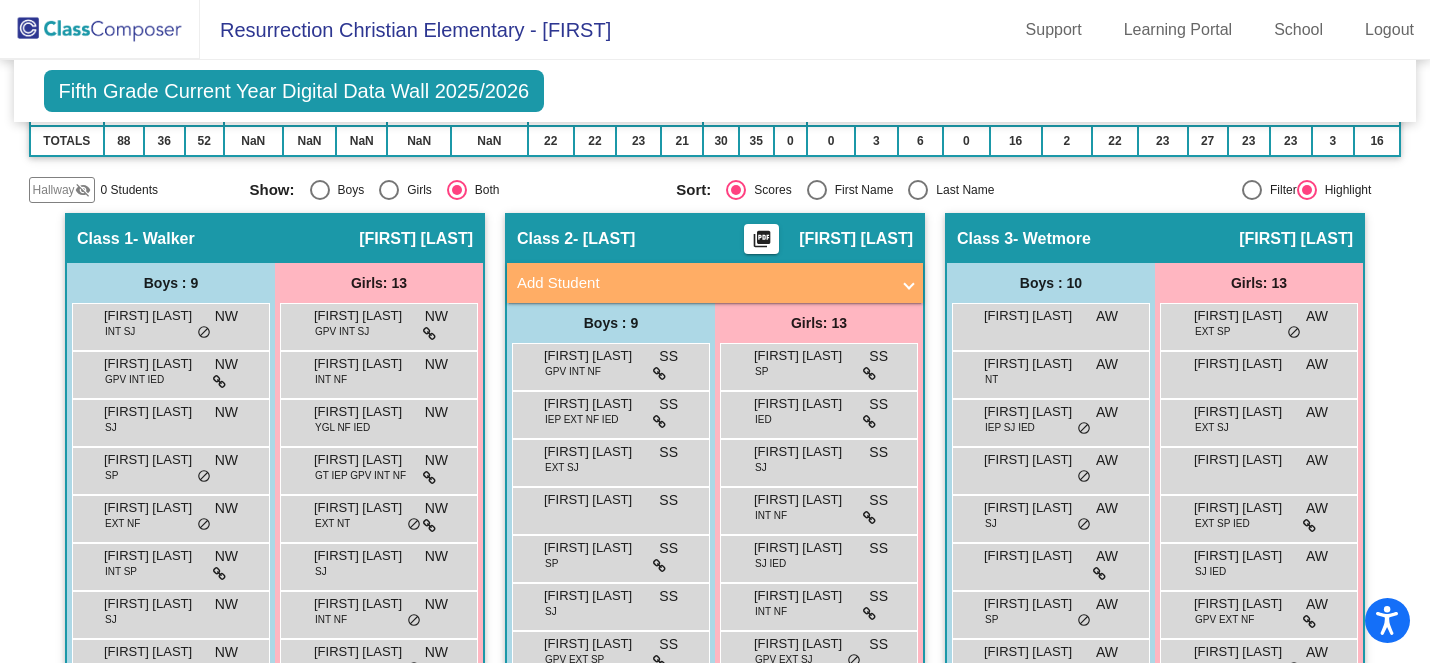 scroll, scrollTop: 0, scrollLeft: 0, axis: both 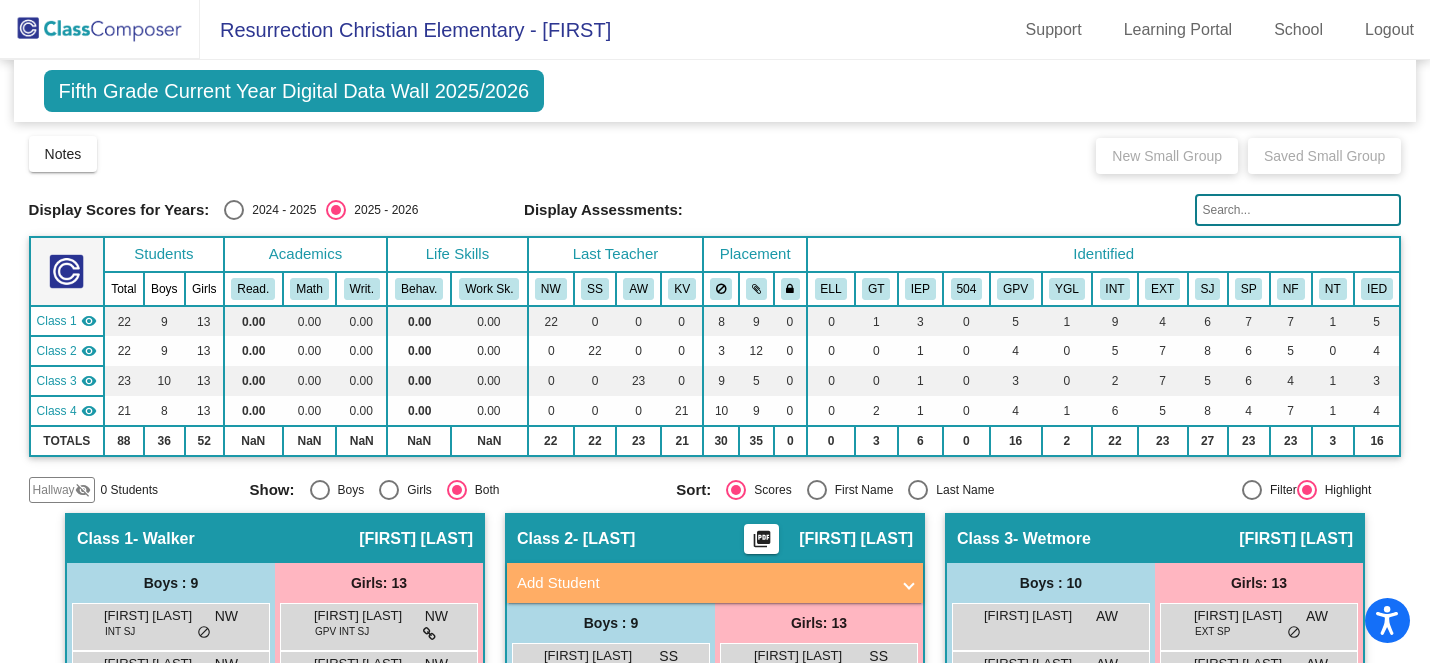 click on "Fifth Grade Current Year Digital Data Wall 2025/2026" 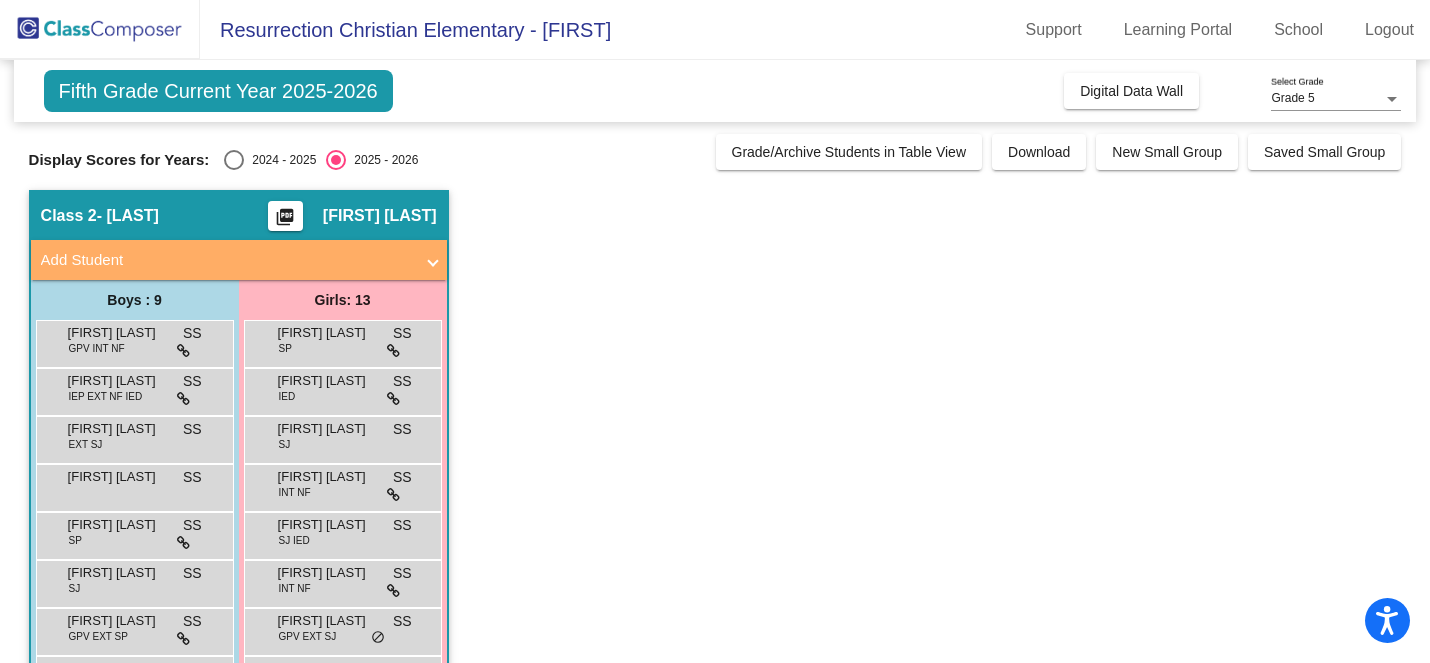 click at bounding box center [234, 160] 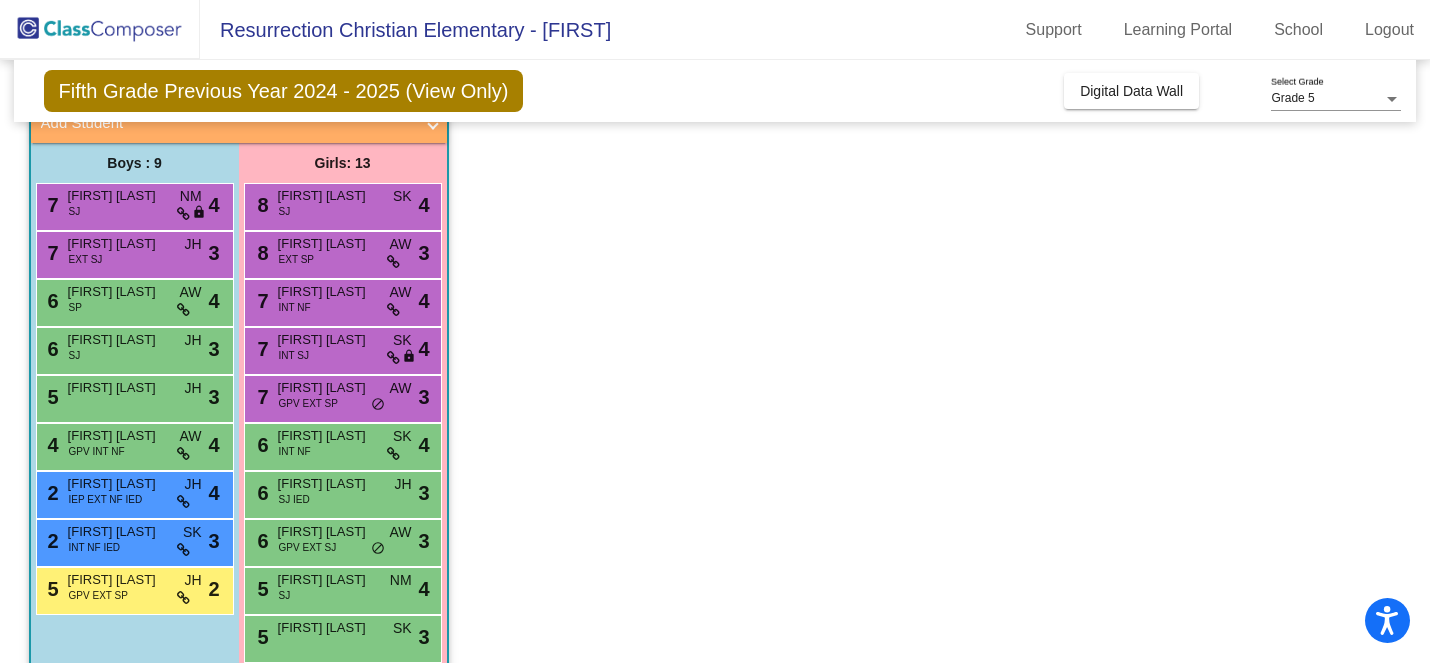 scroll, scrollTop: 147, scrollLeft: 0, axis: vertical 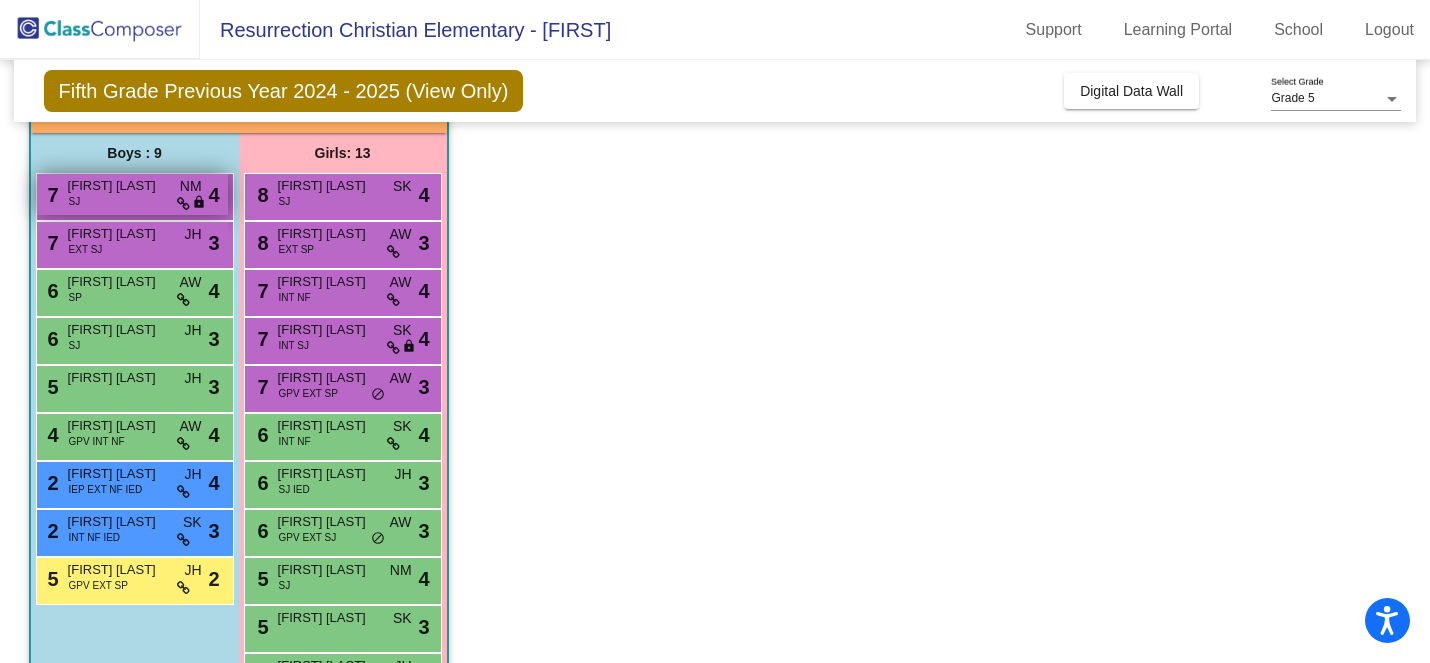 click on "[FIRST] [LAST]" at bounding box center [118, 186] 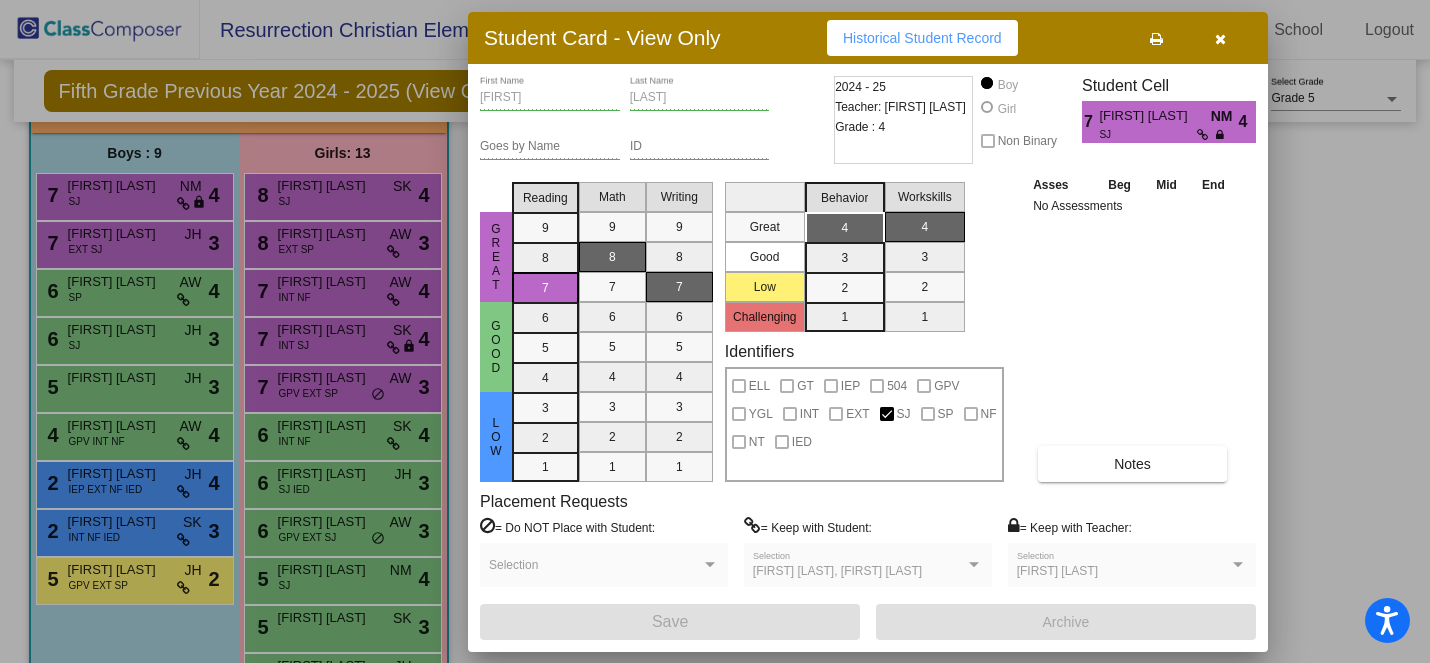 click at bounding box center (715, 331) 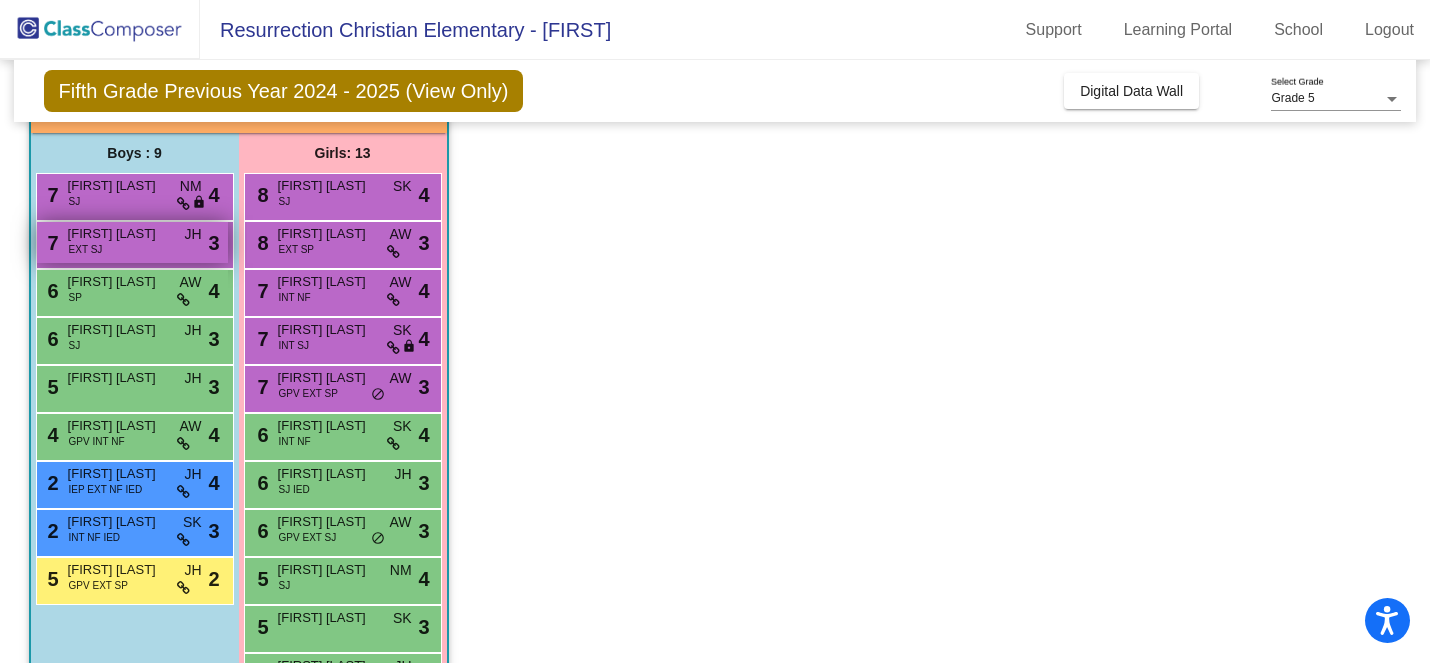 click on "[FIRST] [LAST]" at bounding box center [118, 234] 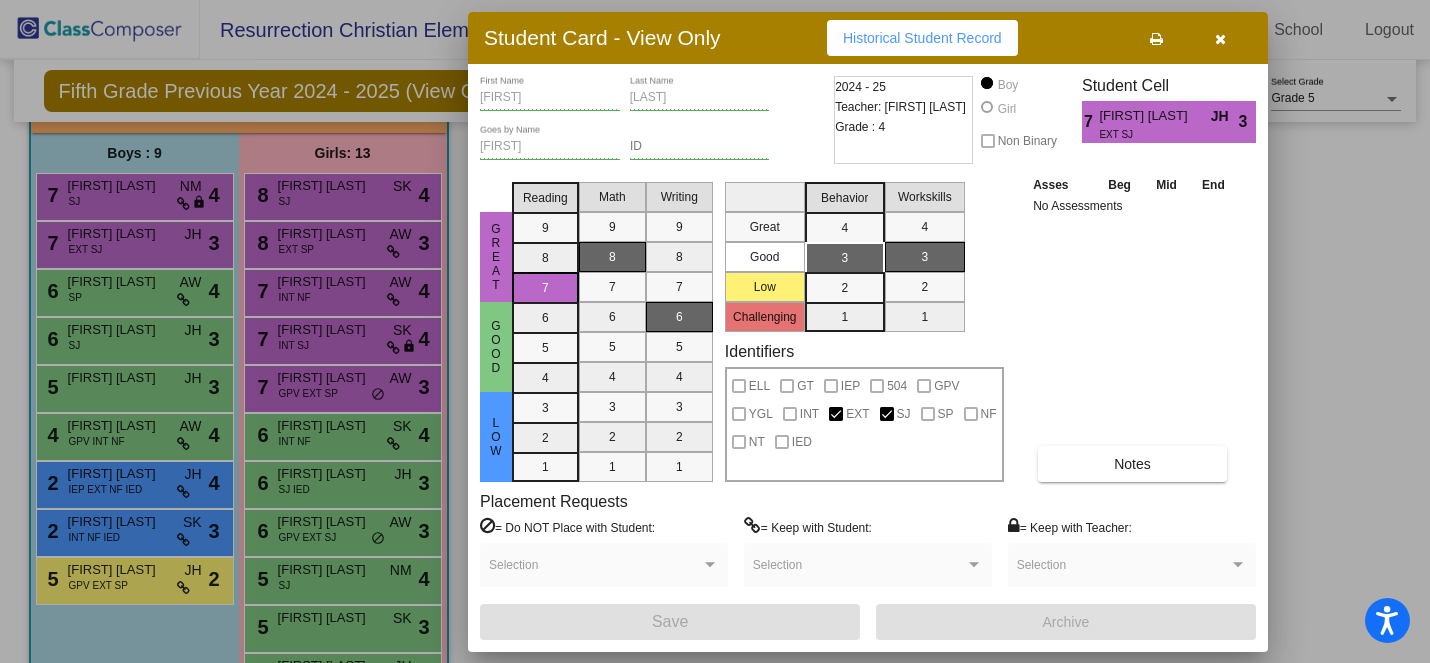 click at bounding box center (715, 331) 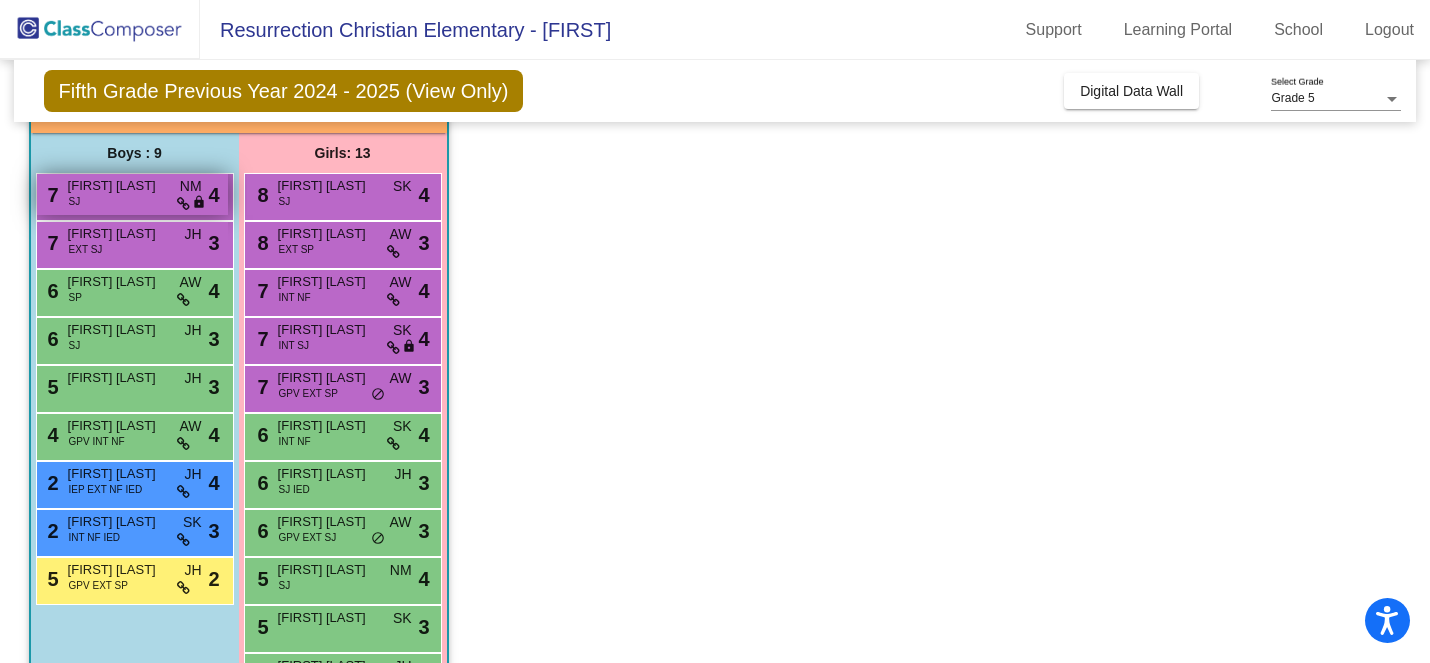 click on "7 [FIRST] [LAST] SJ NM lock do_not_disturb_alt 4" at bounding box center (132, 194) 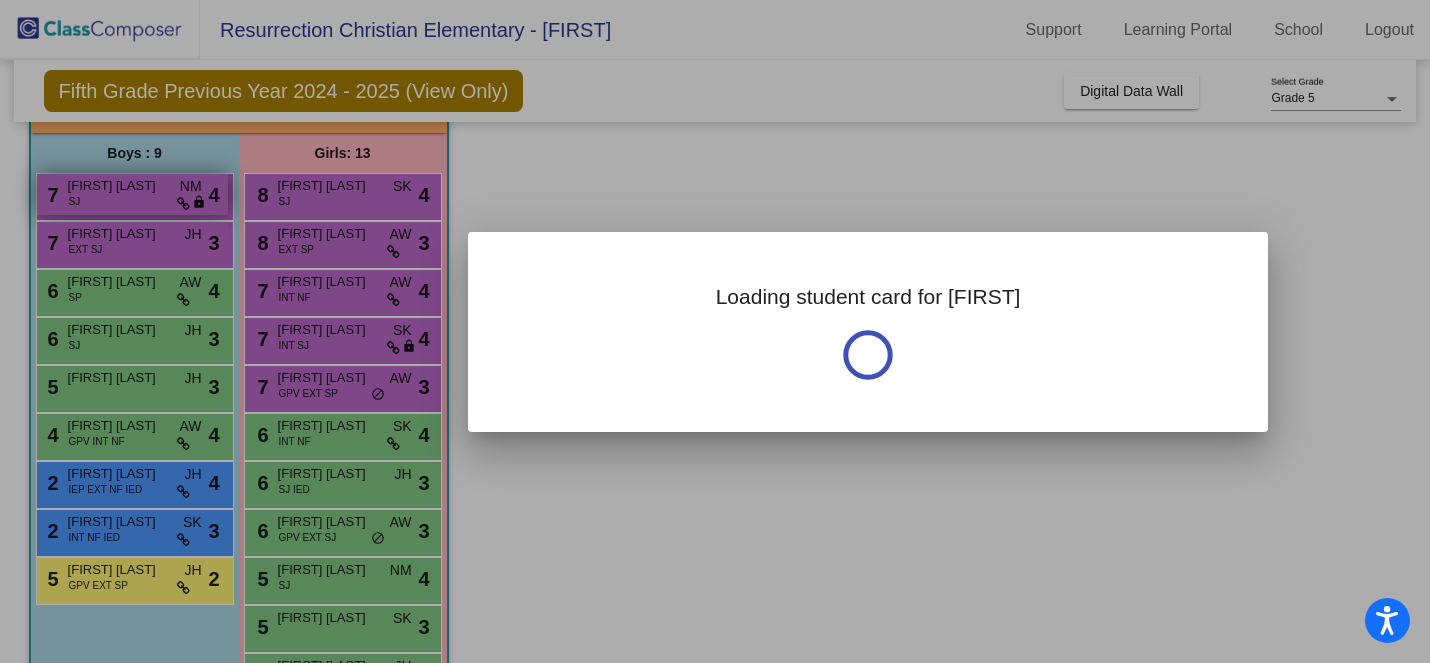 click at bounding box center (715, 331) 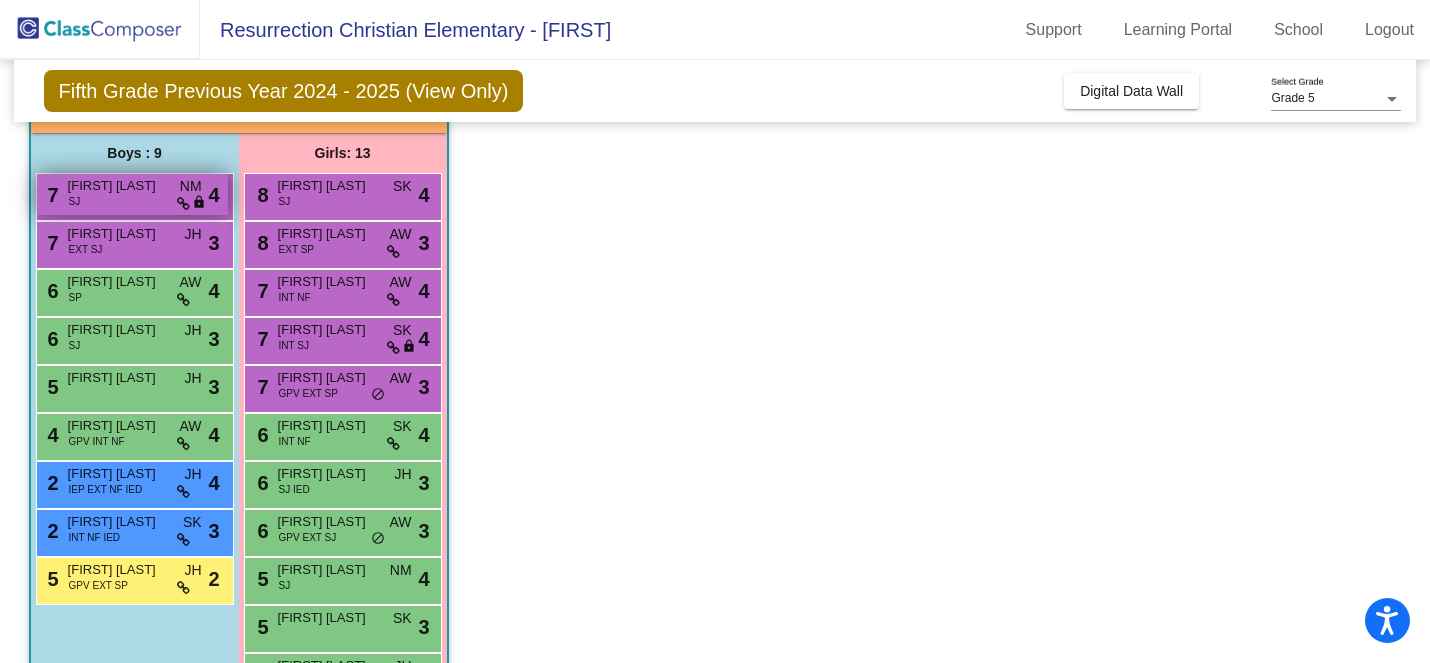 click on "[FIRST] [LAST]" at bounding box center (118, 186) 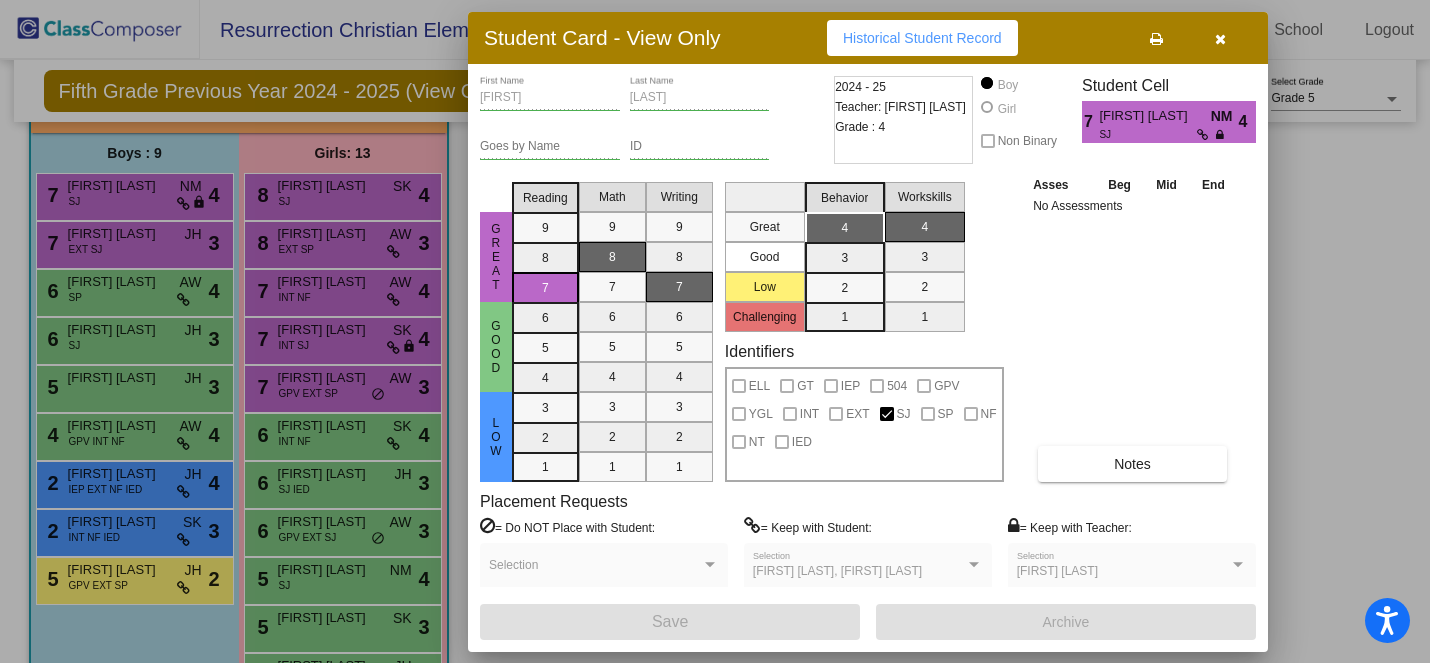 click at bounding box center [715, 331] 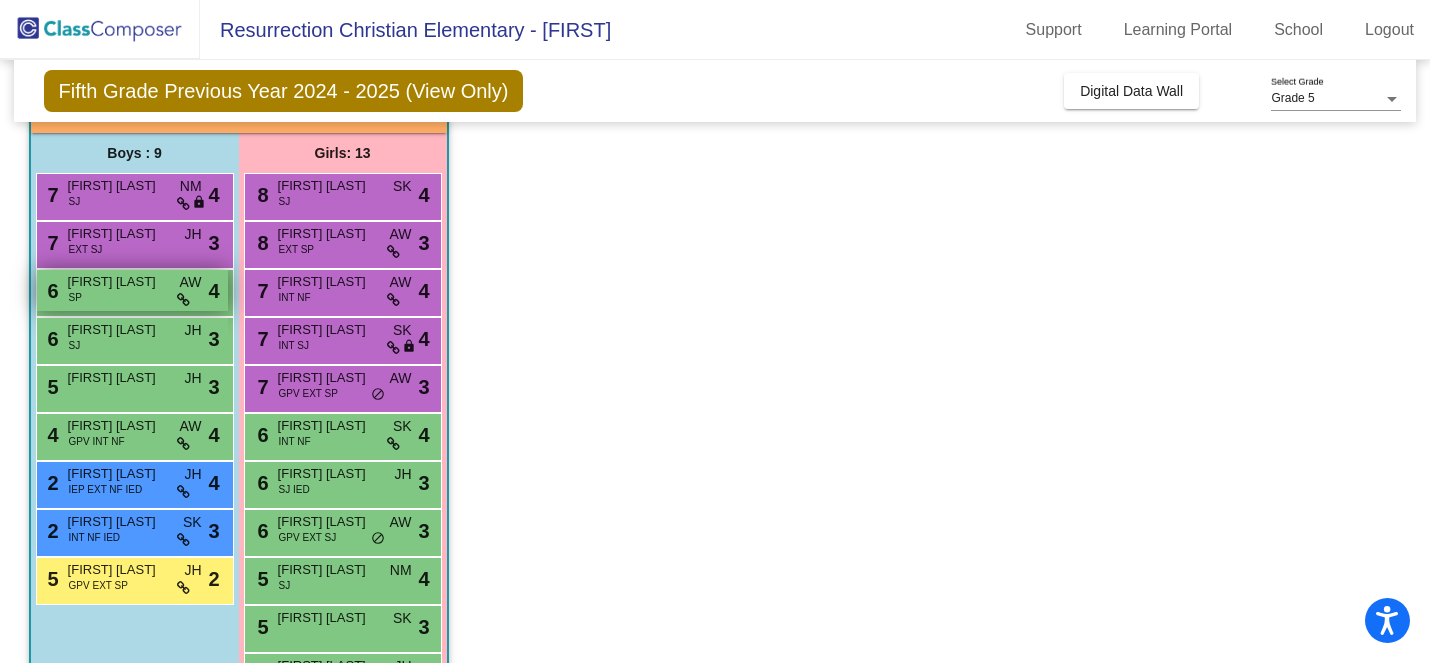 click on "[FIRST] [LAST]" at bounding box center (118, 282) 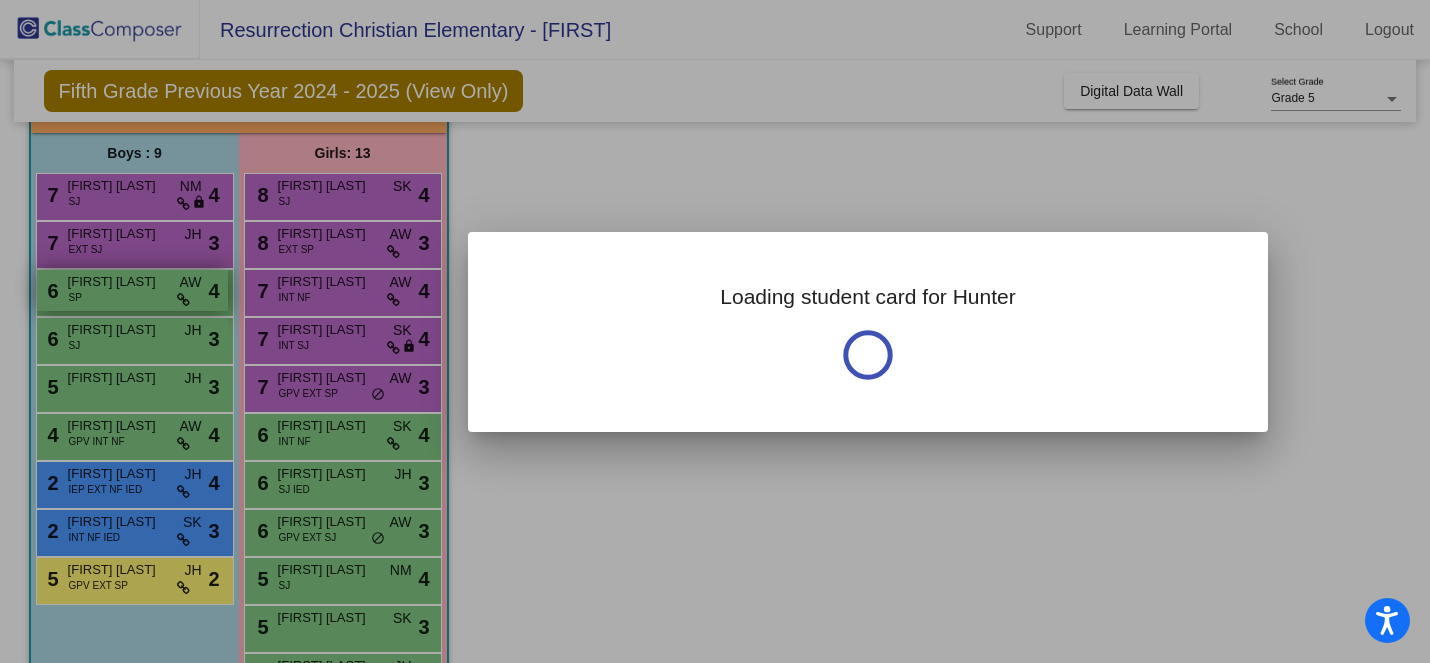 click at bounding box center (715, 331) 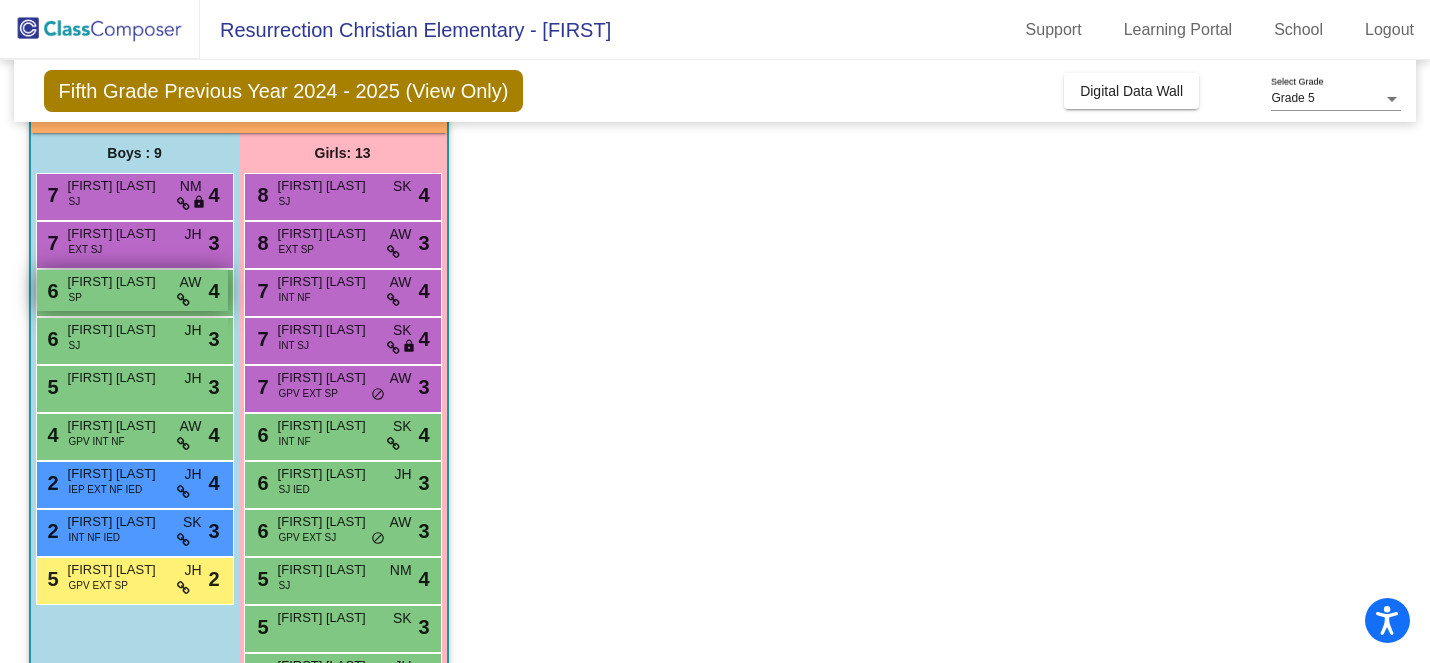 click on "[FIRST] [LAST]" at bounding box center (118, 282) 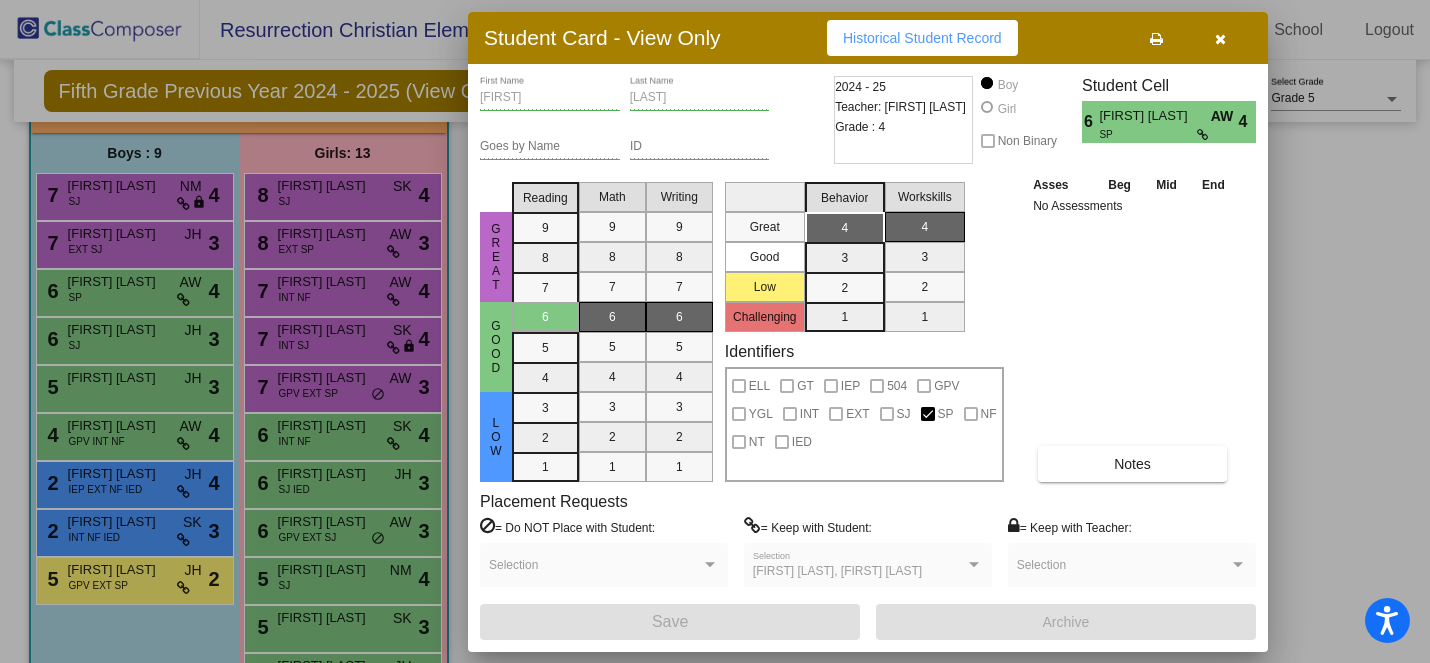 click at bounding box center (715, 331) 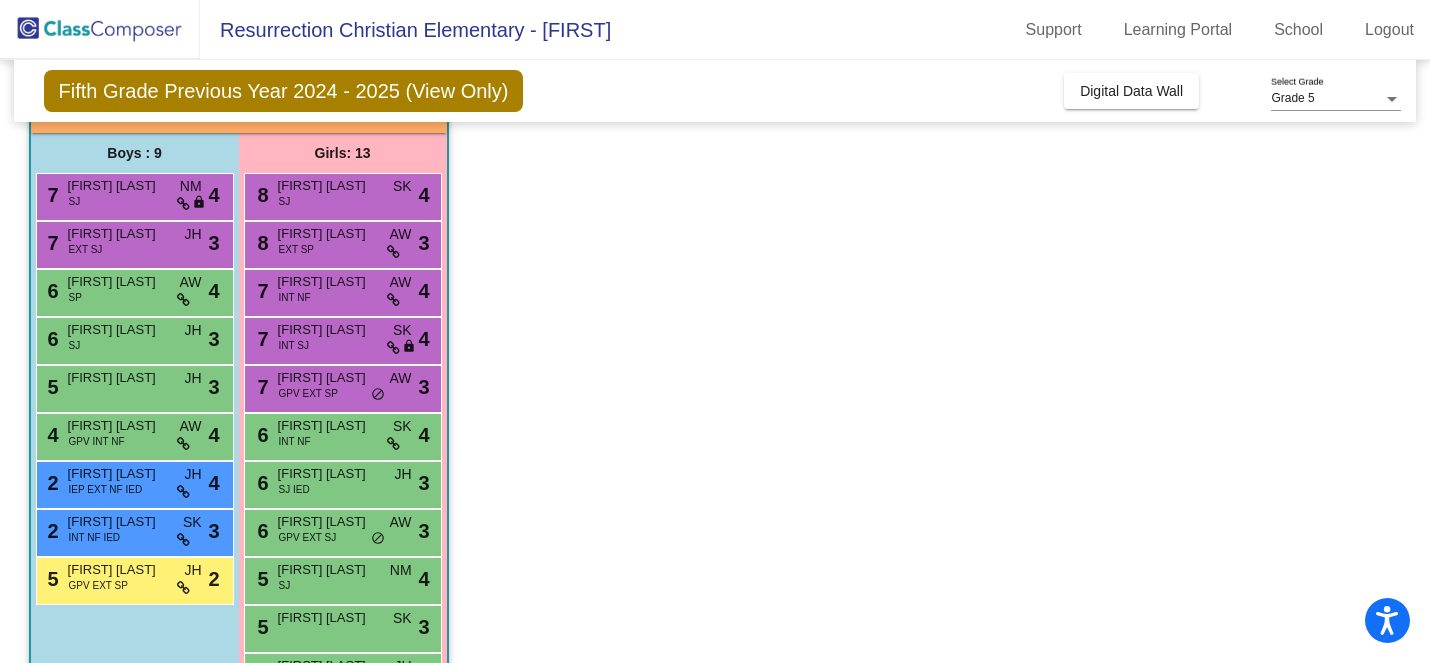 click on "6 [FIRST] [LAST] SJ JH lock do_not_disturb_alt 3" at bounding box center (132, 338) 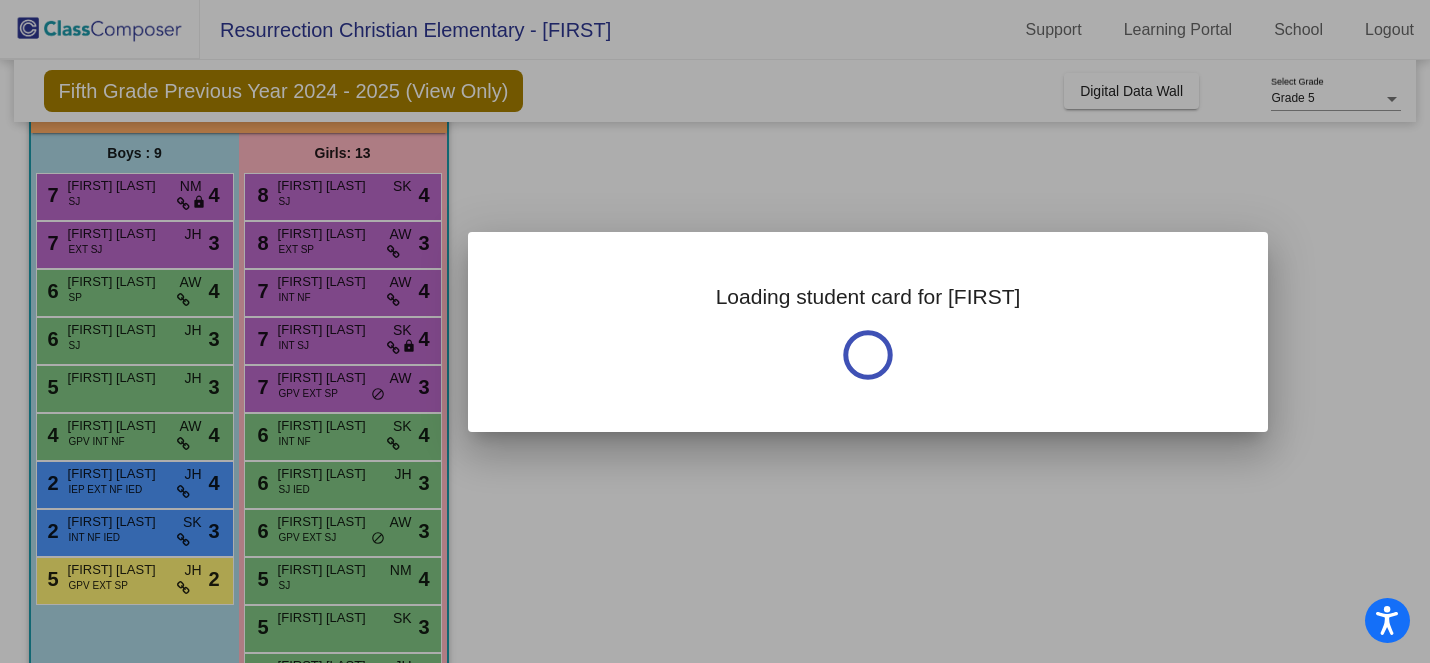 click at bounding box center (715, 331) 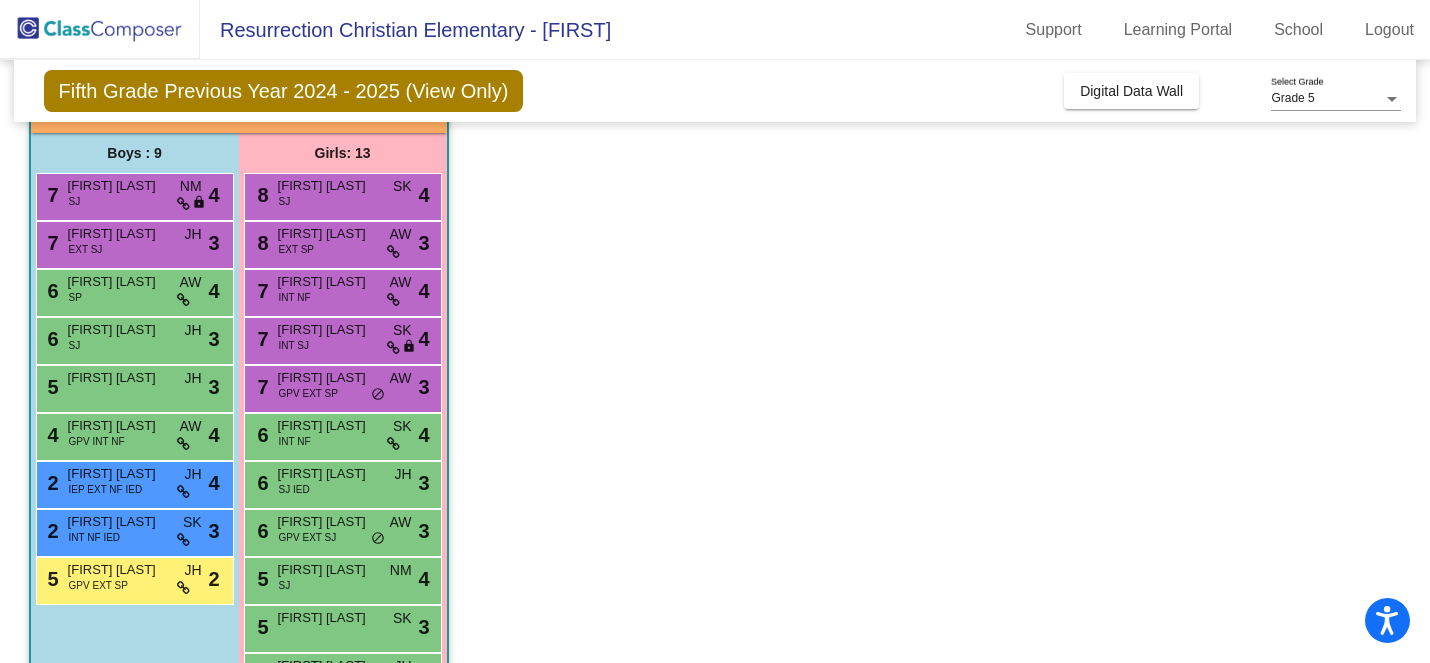 click on "6 [FIRST] [LAST] SJ JH lock do_not_disturb_alt 3" at bounding box center (132, 338) 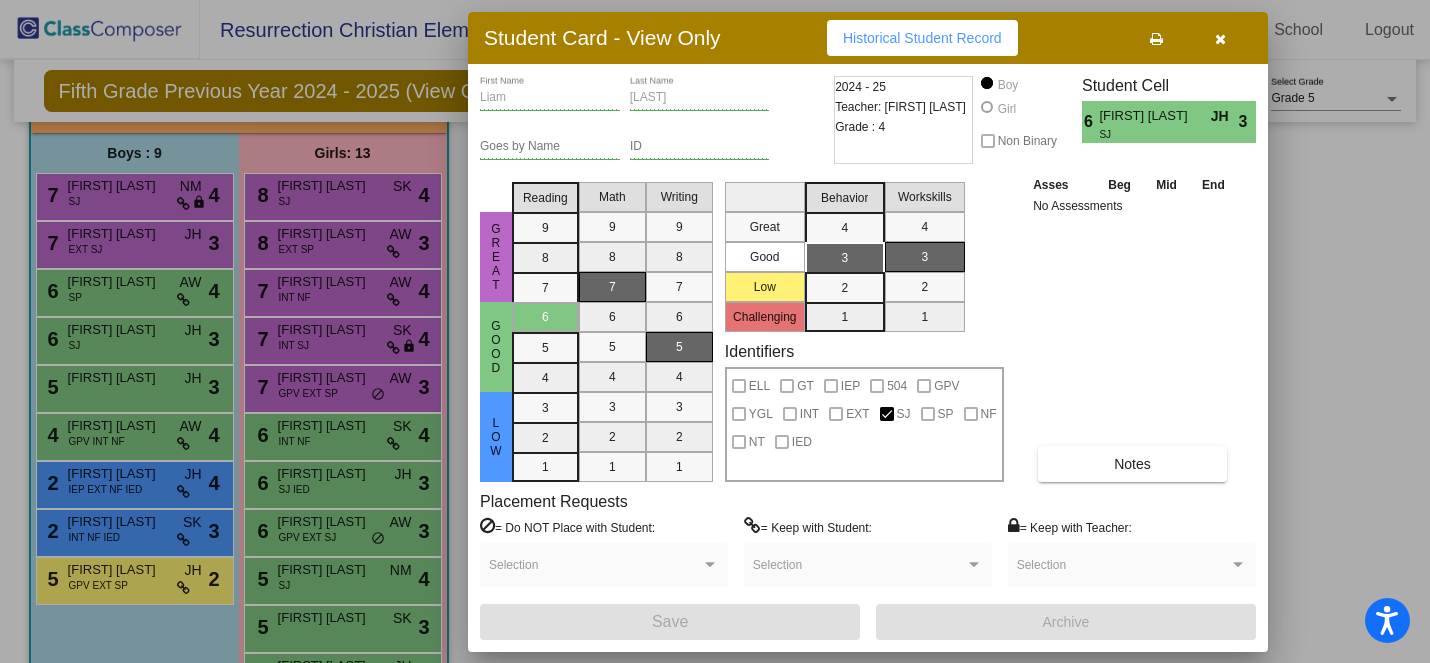 click at bounding box center [715, 331] 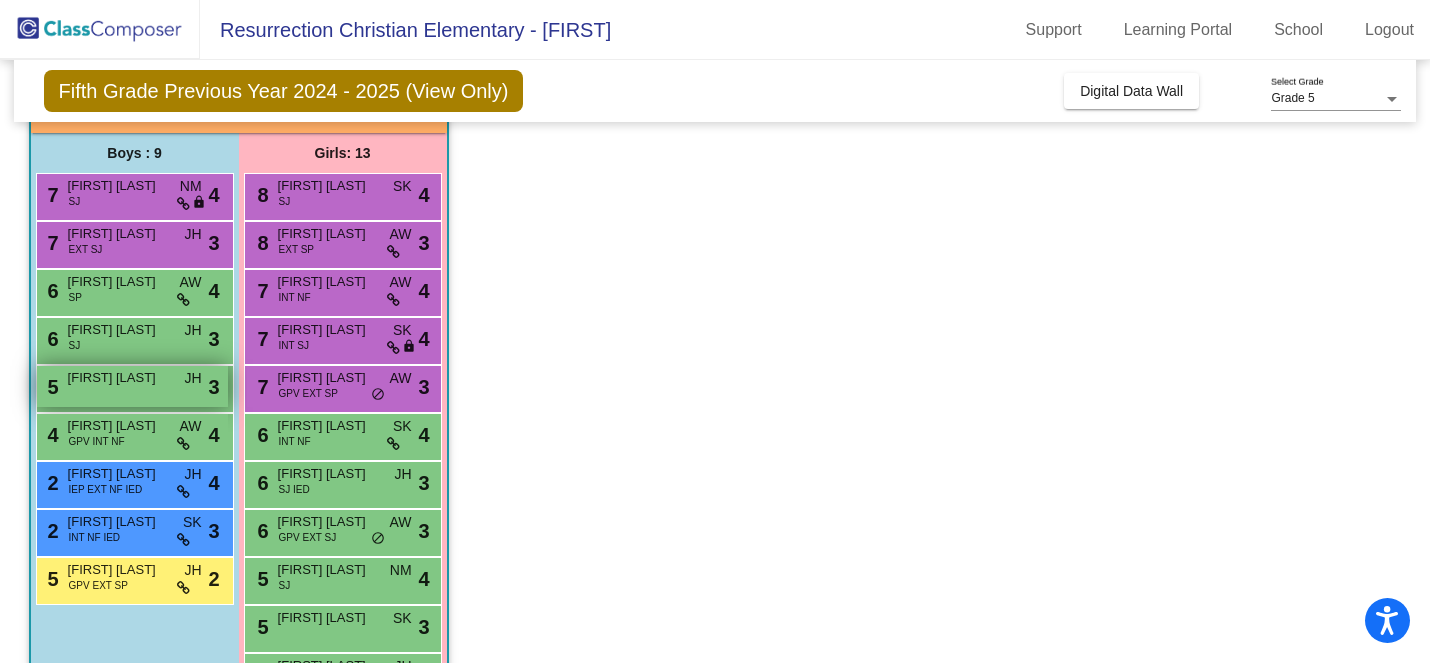 click on "5 [FIRST] [LAST] JH lock do_not_disturb_alt 3" at bounding box center [132, 386] 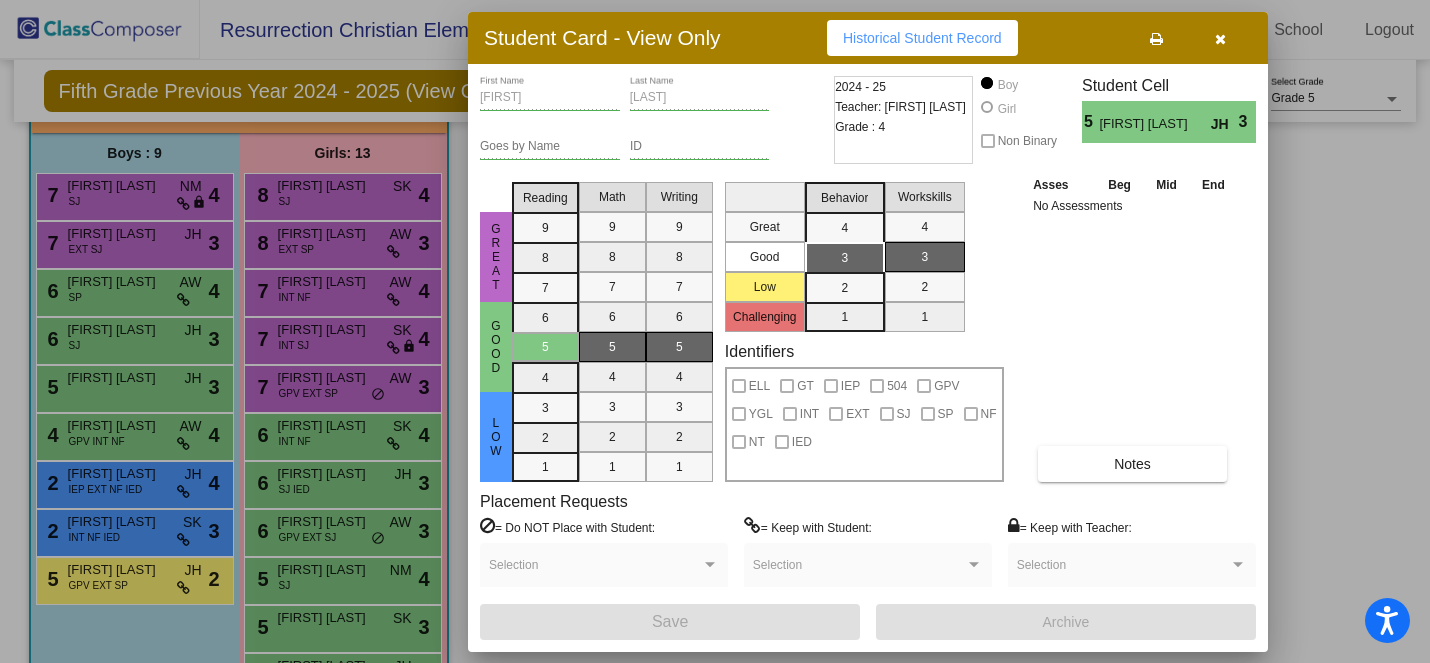 click at bounding box center (715, 331) 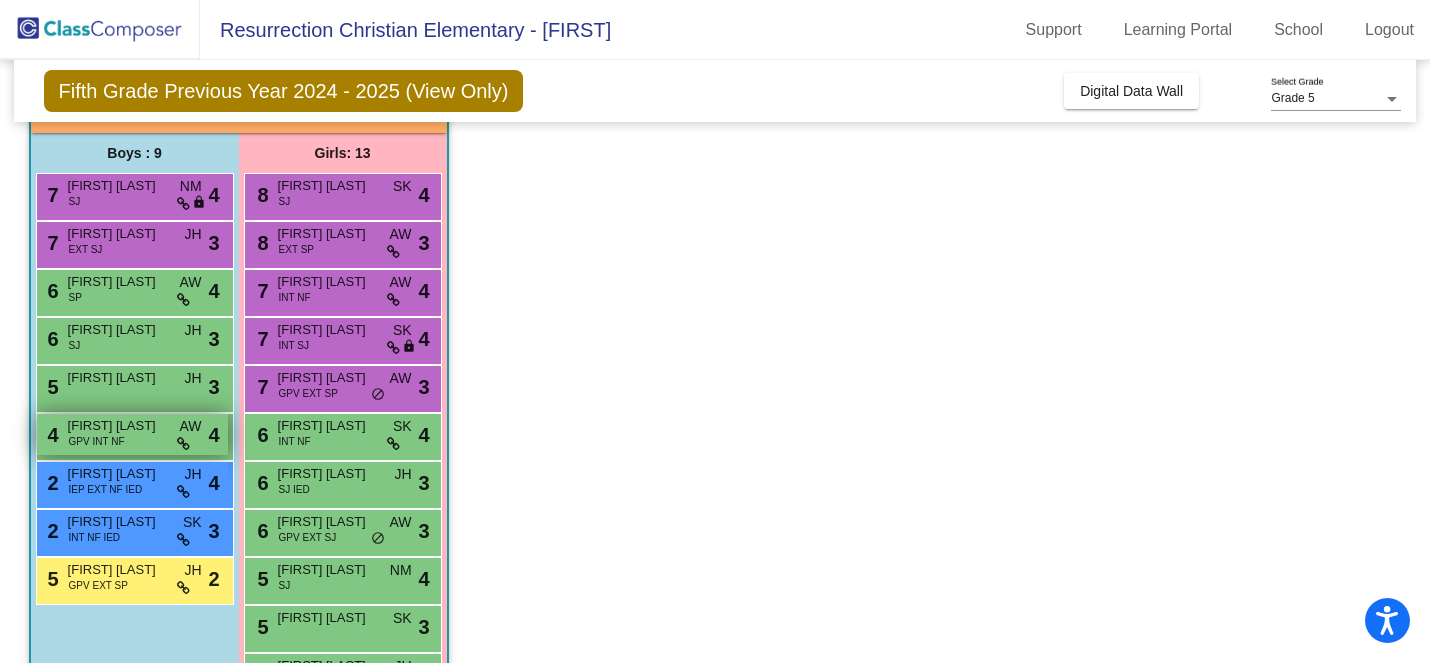 click on "[FIRST] [LAST]" at bounding box center (118, 426) 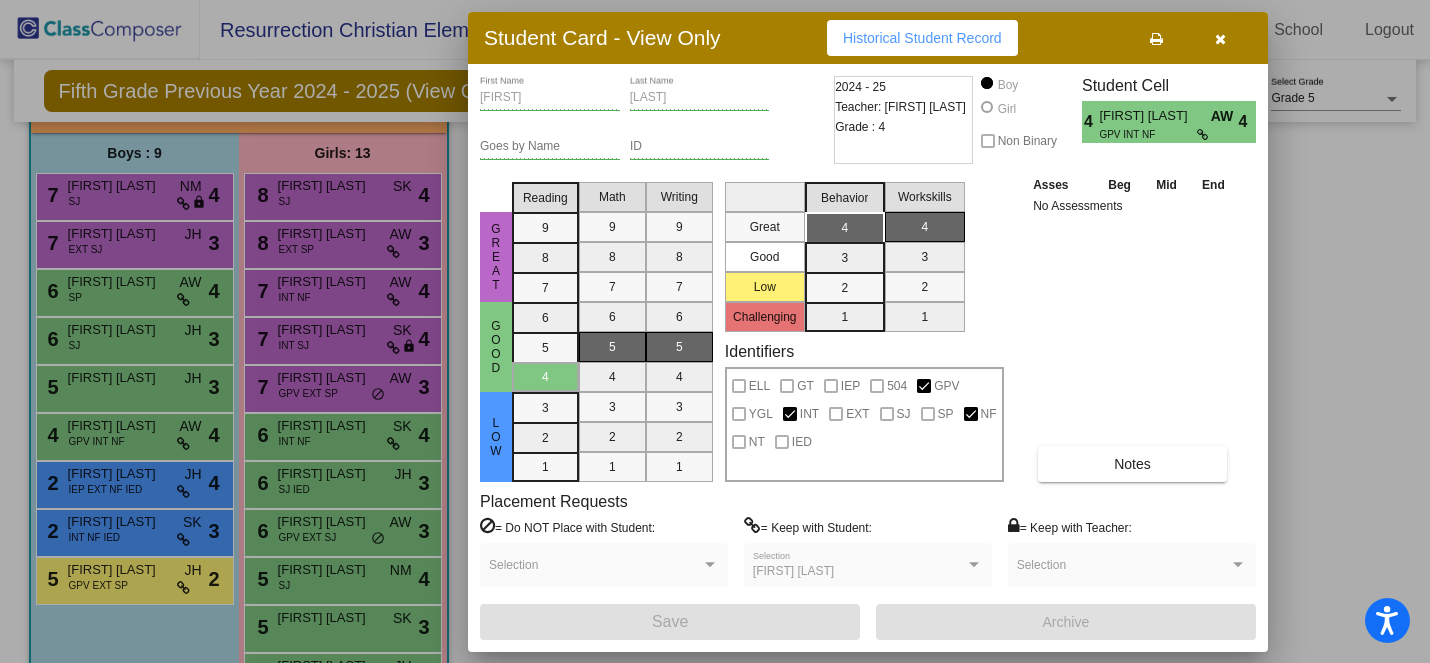 click at bounding box center [715, 331] 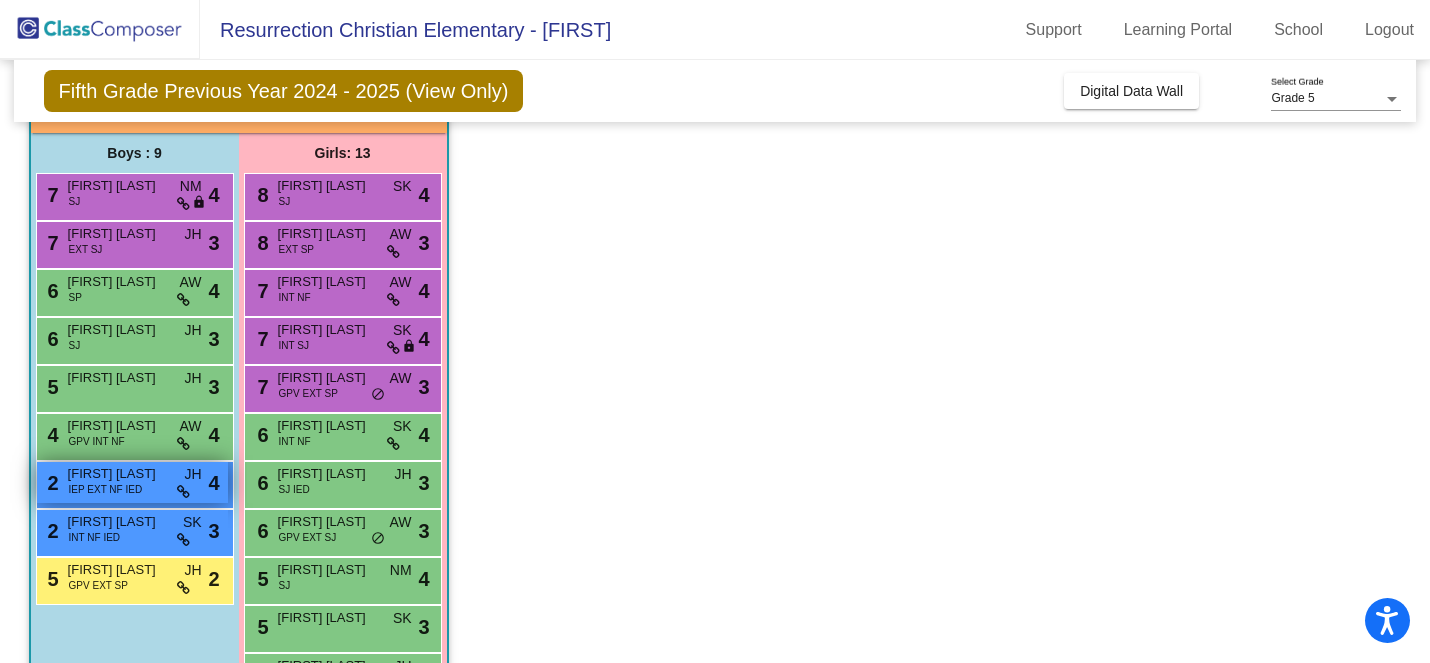 click on "[FIRST] [LAST]" at bounding box center (118, 474) 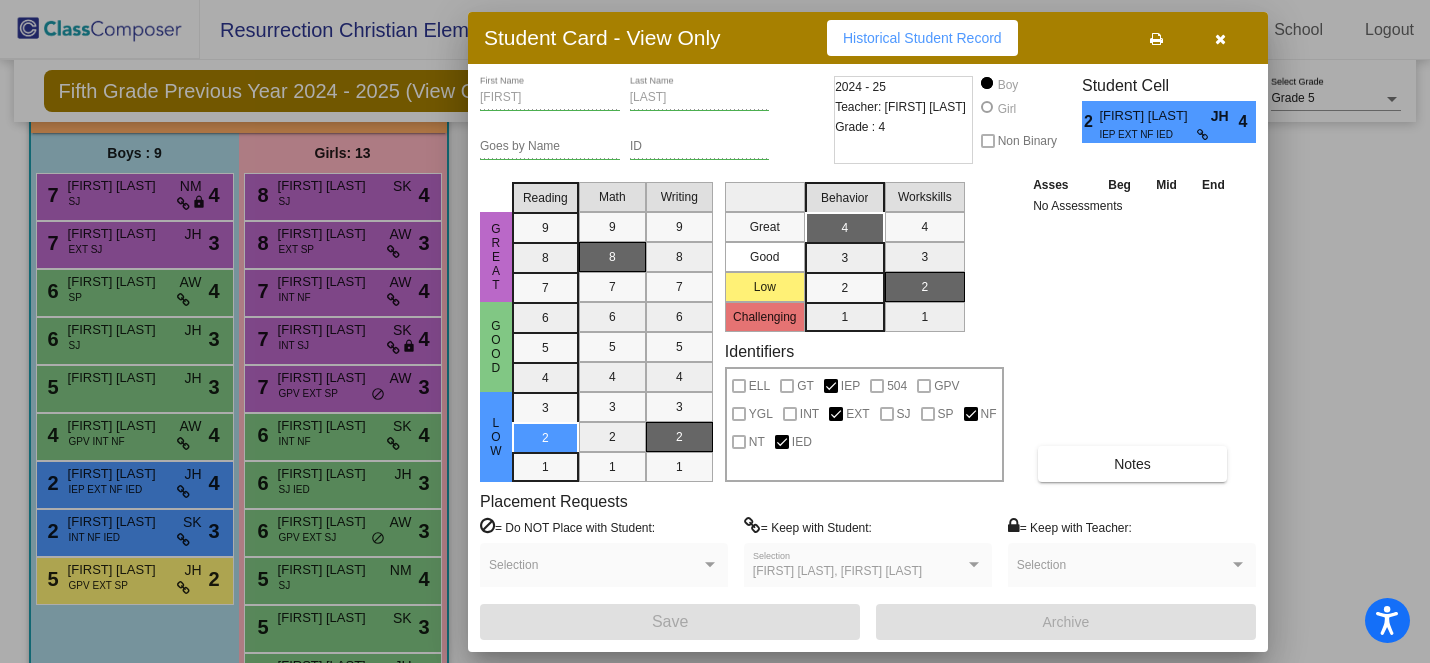 click at bounding box center [715, 331] 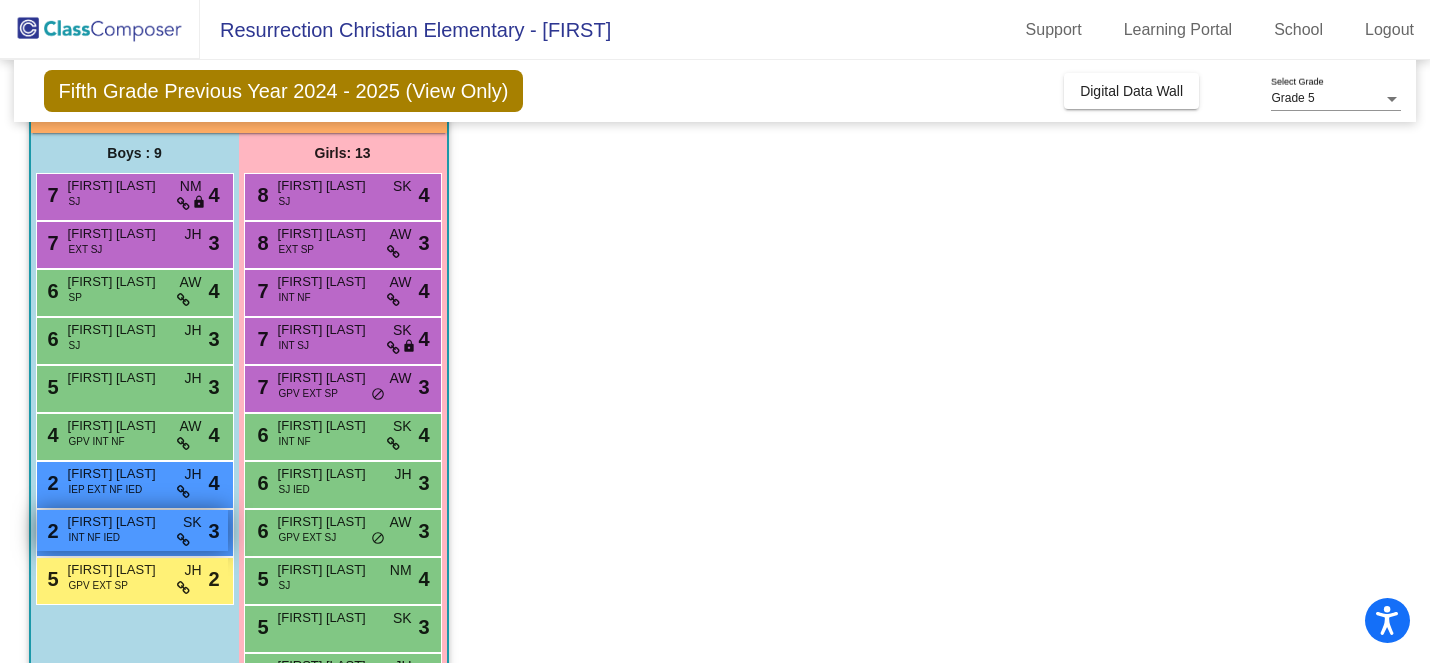 click on "2 [FIRST] [LAST] INT NF IED SK lock do_not_disturb_alt 3" at bounding box center (132, 530) 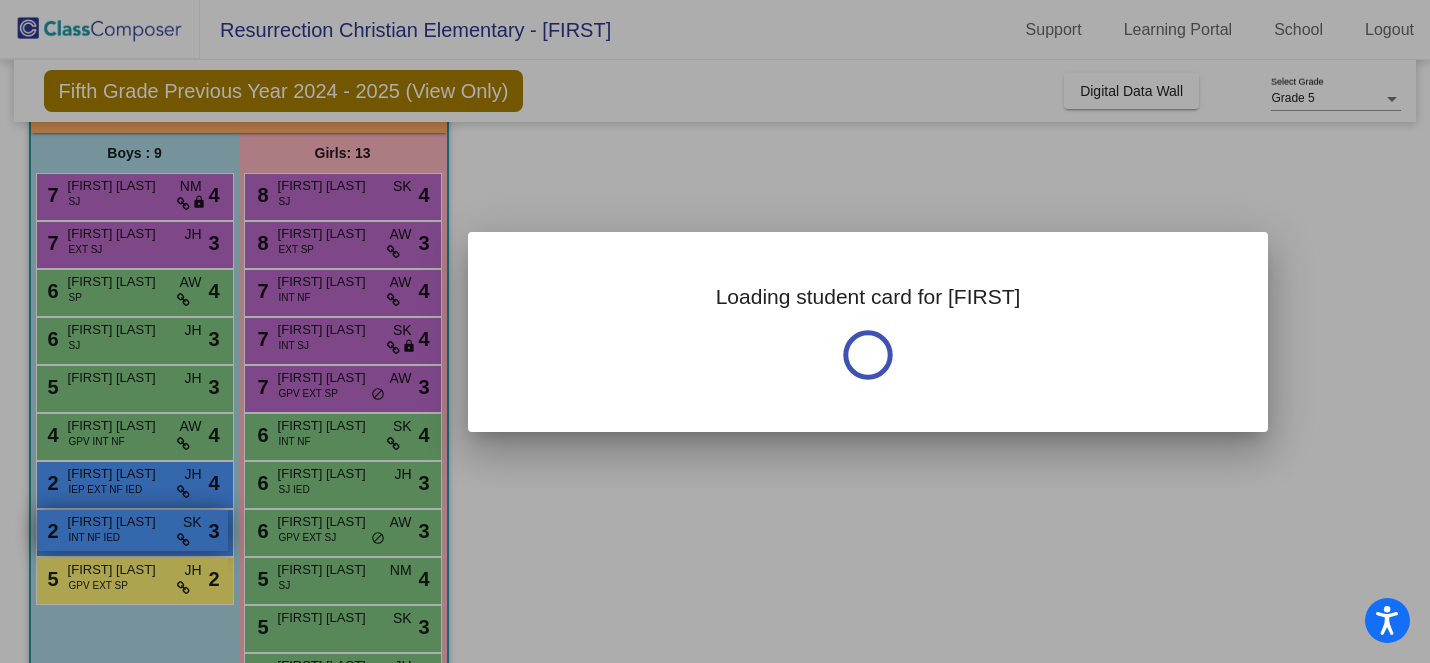 click at bounding box center [715, 331] 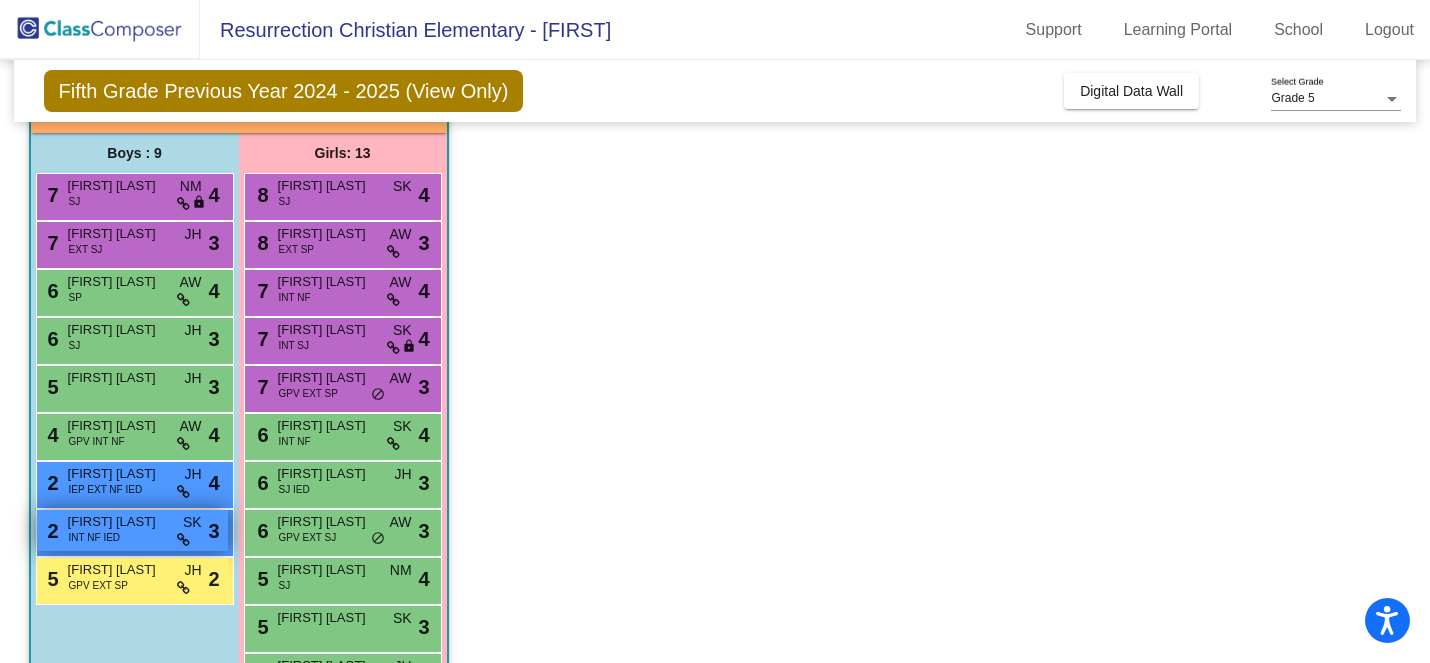 click on "2 [FIRST] [LAST] INT NF IED SK lock do_not_disturb_alt 3" at bounding box center (132, 530) 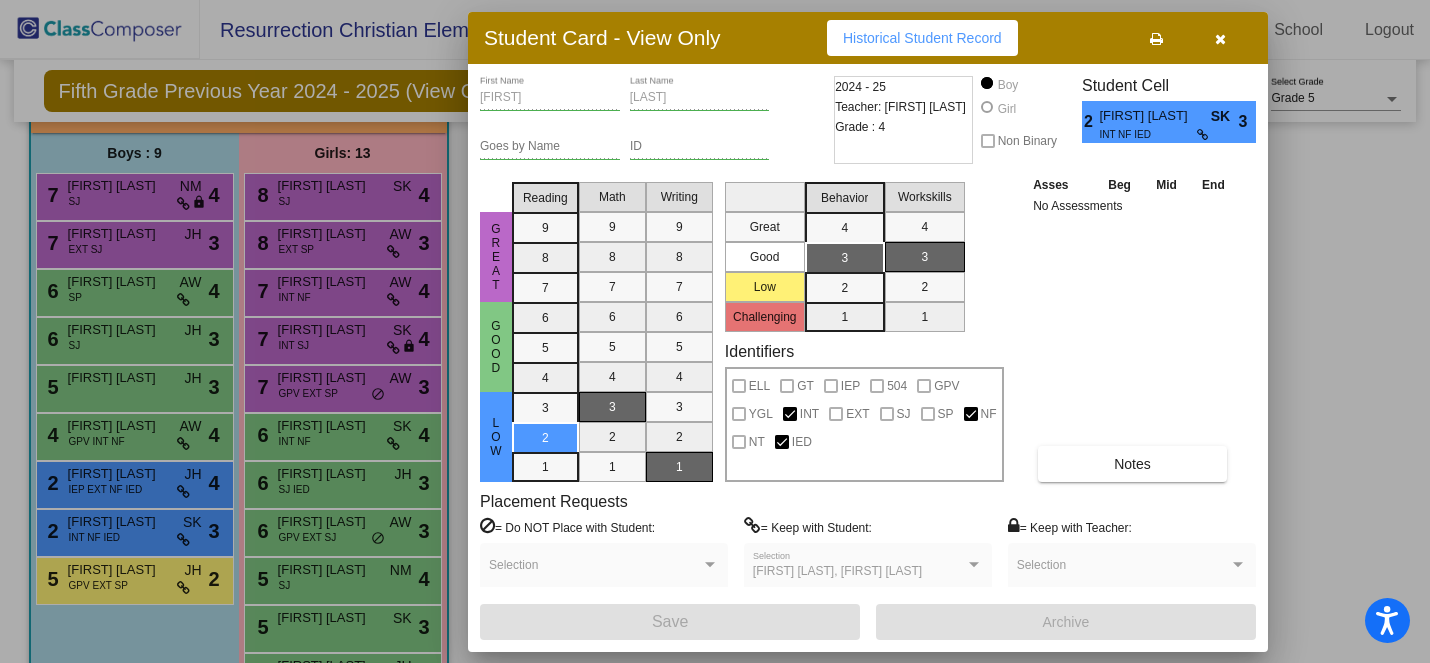 click at bounding box center (715, 331) 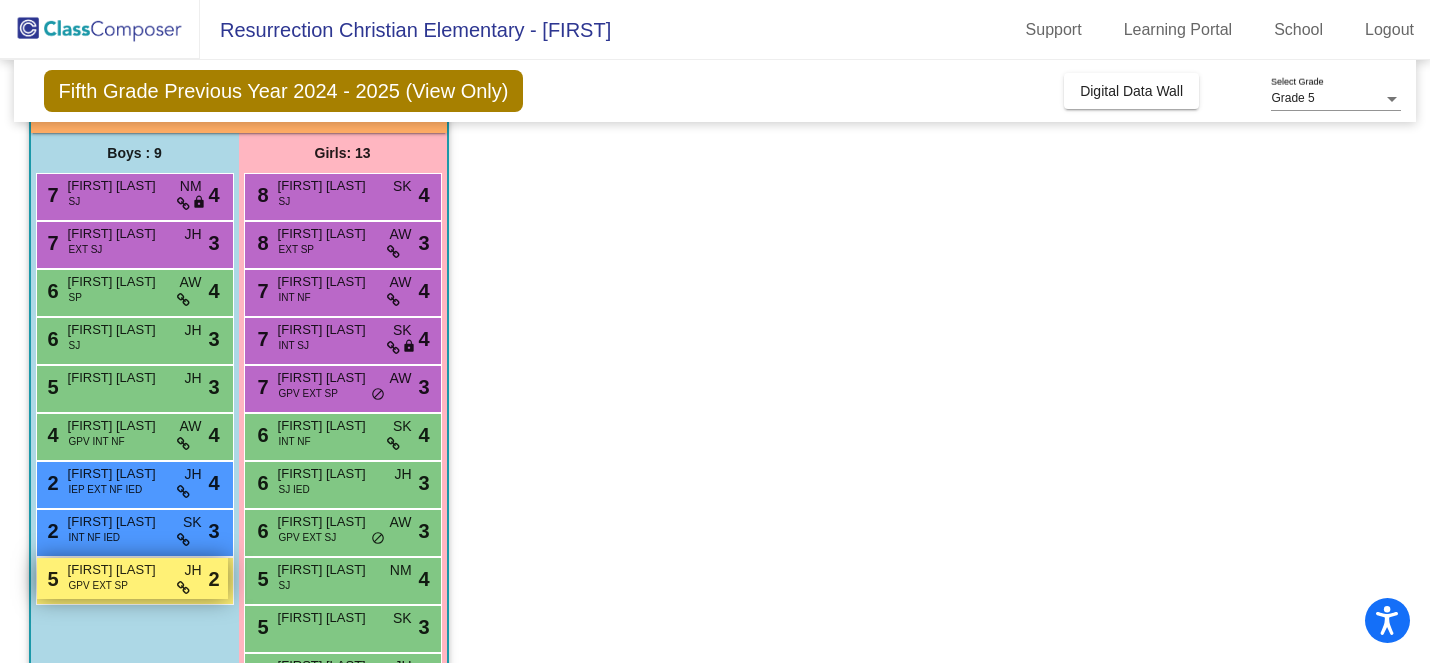 click on "5 [FIRST] [LAST] GPV EXT SP JH lock do_not_disturb_alt 2" at bounding box center [132, 578] 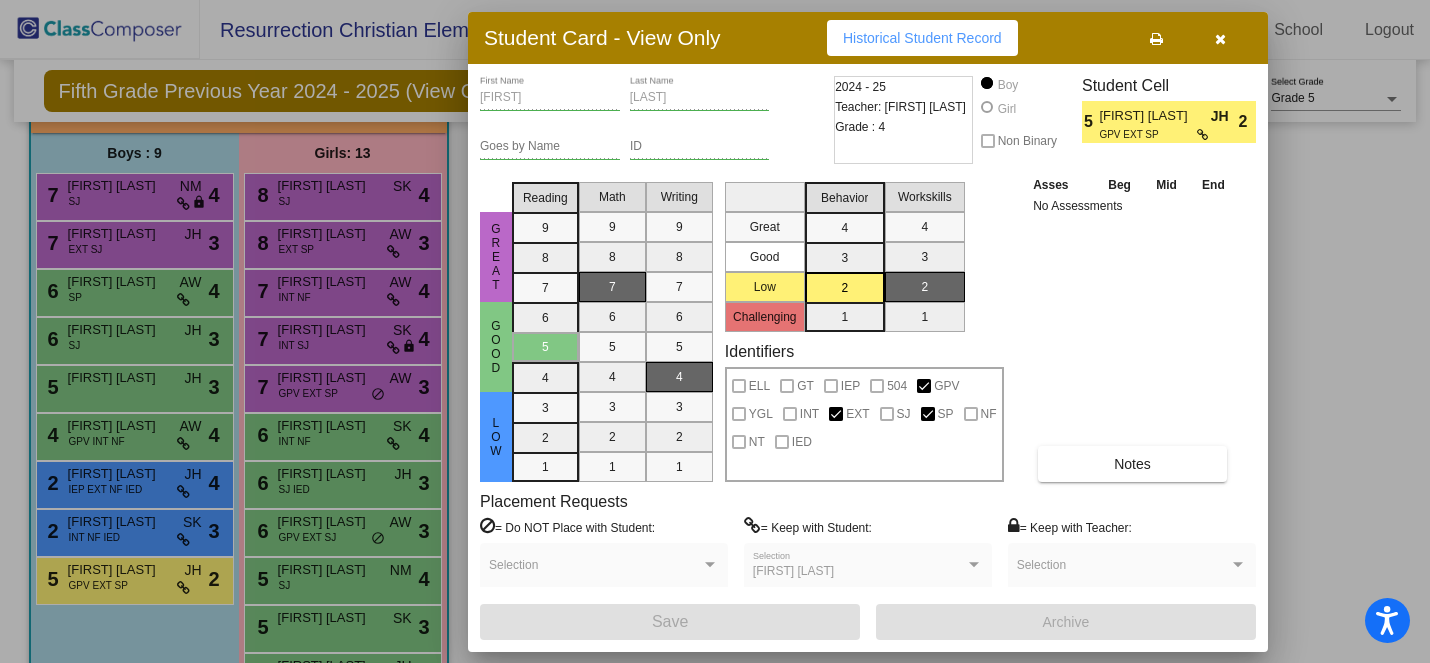 click at bounding box center (715, 331) 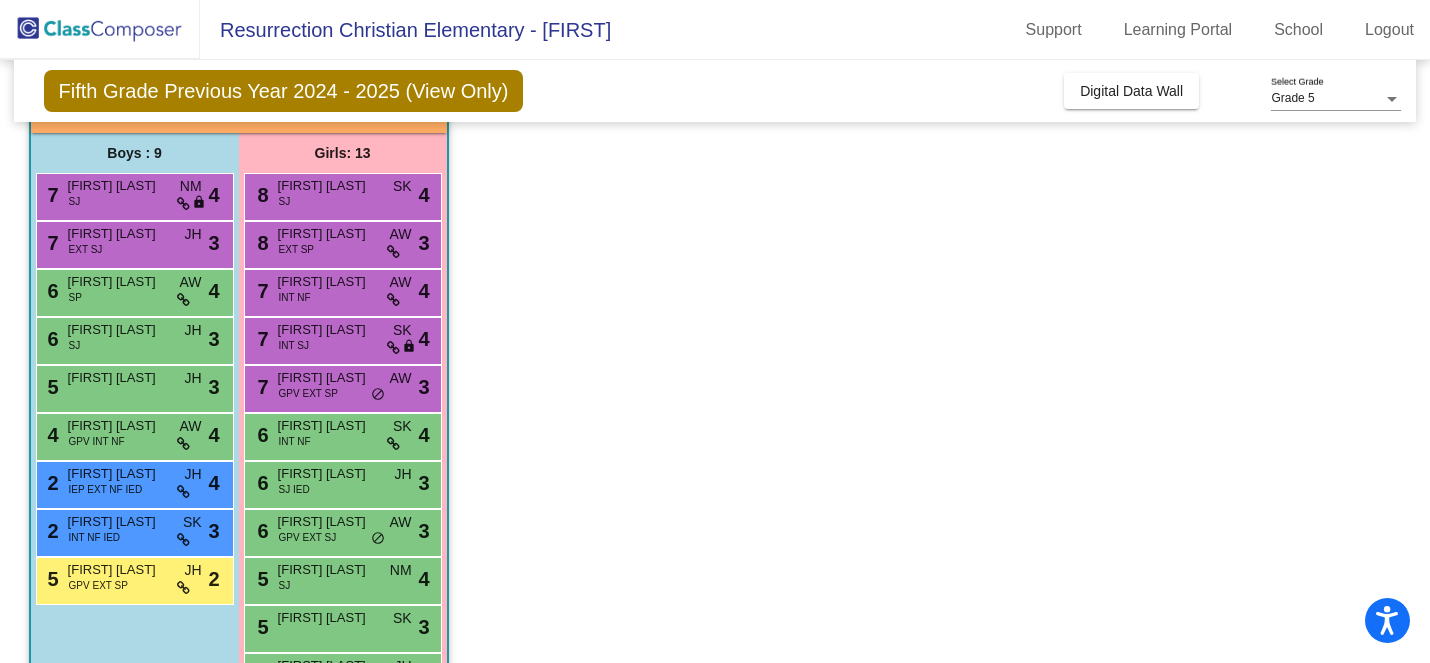 click on "[FIRST] [LAST]" at bounding box center [328, 186] 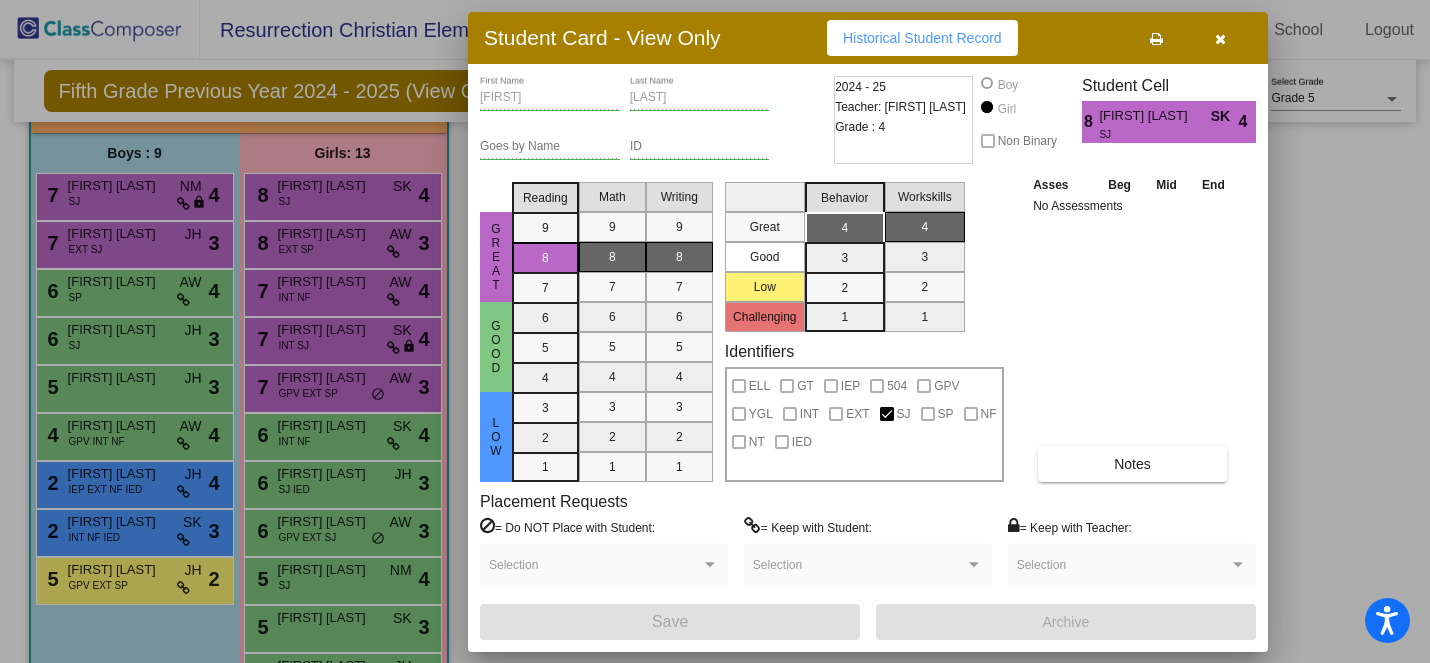 click at bounding box center [715, 331] 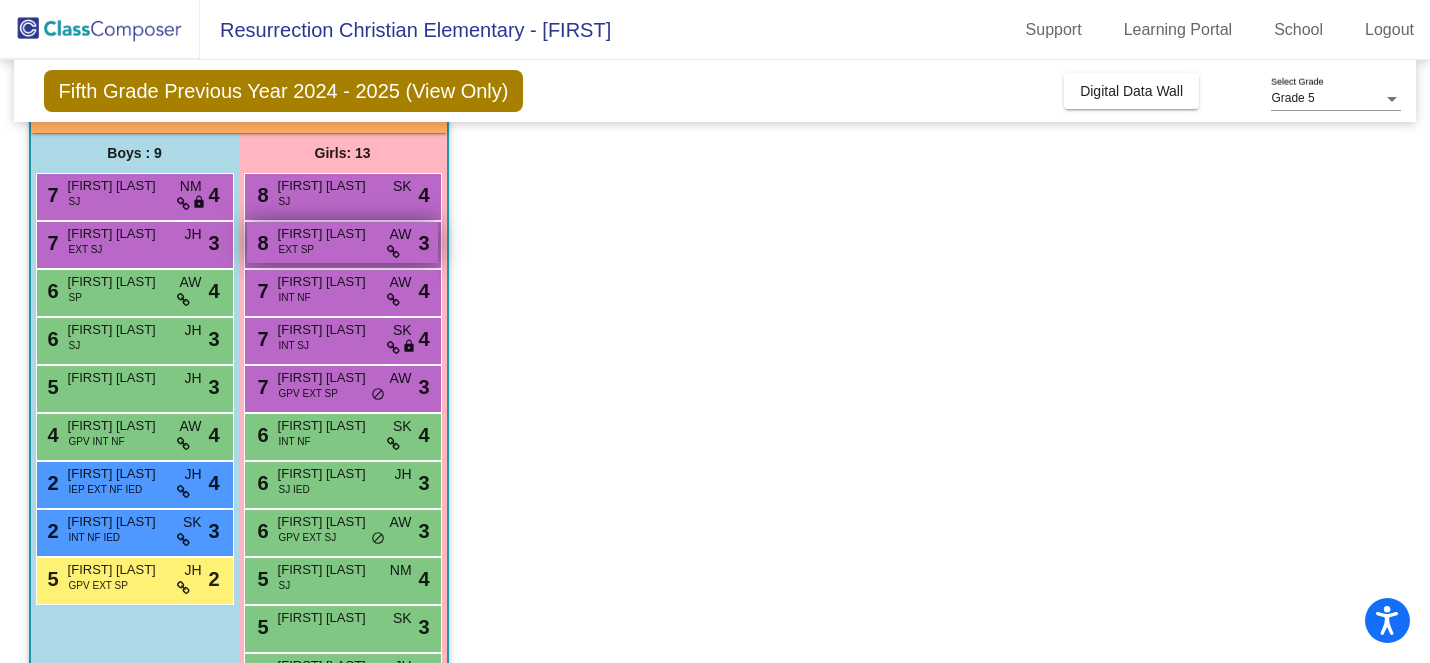 click on "[FIRST] [LAST]" at bounding box center [328, 234] 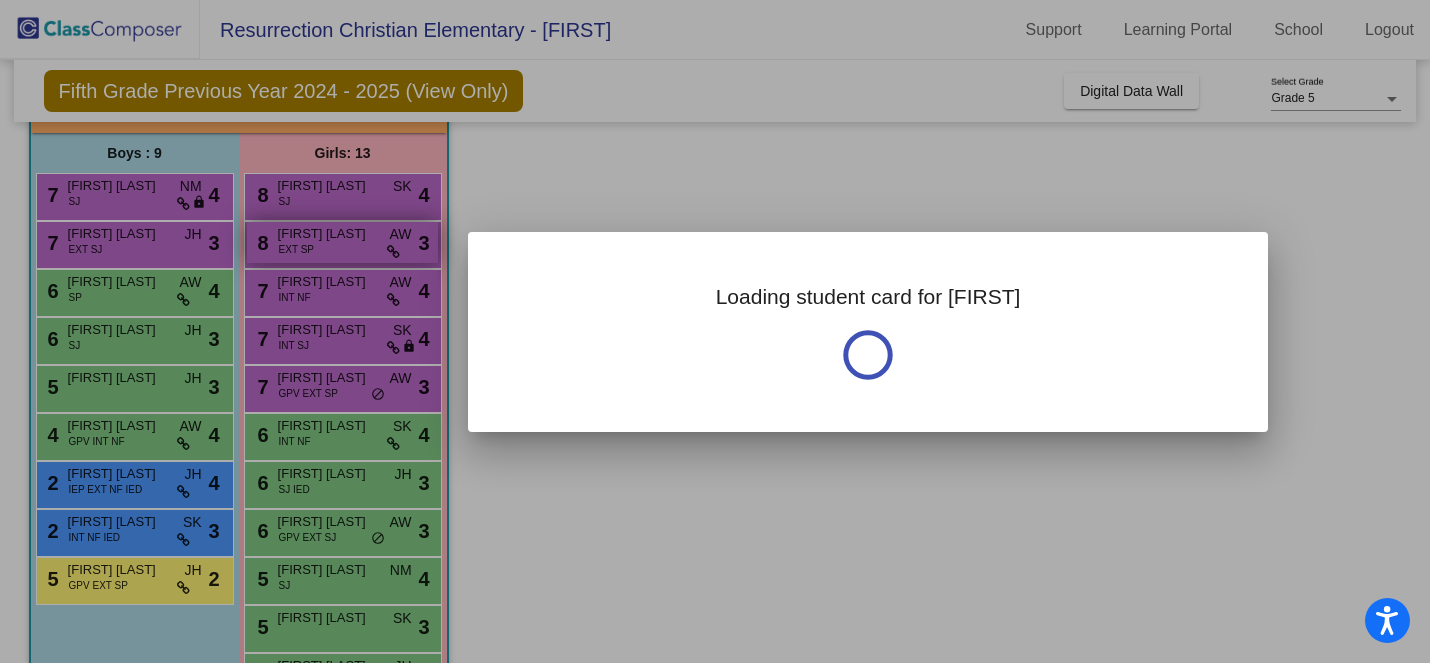 click at bounding box center [715, 331] 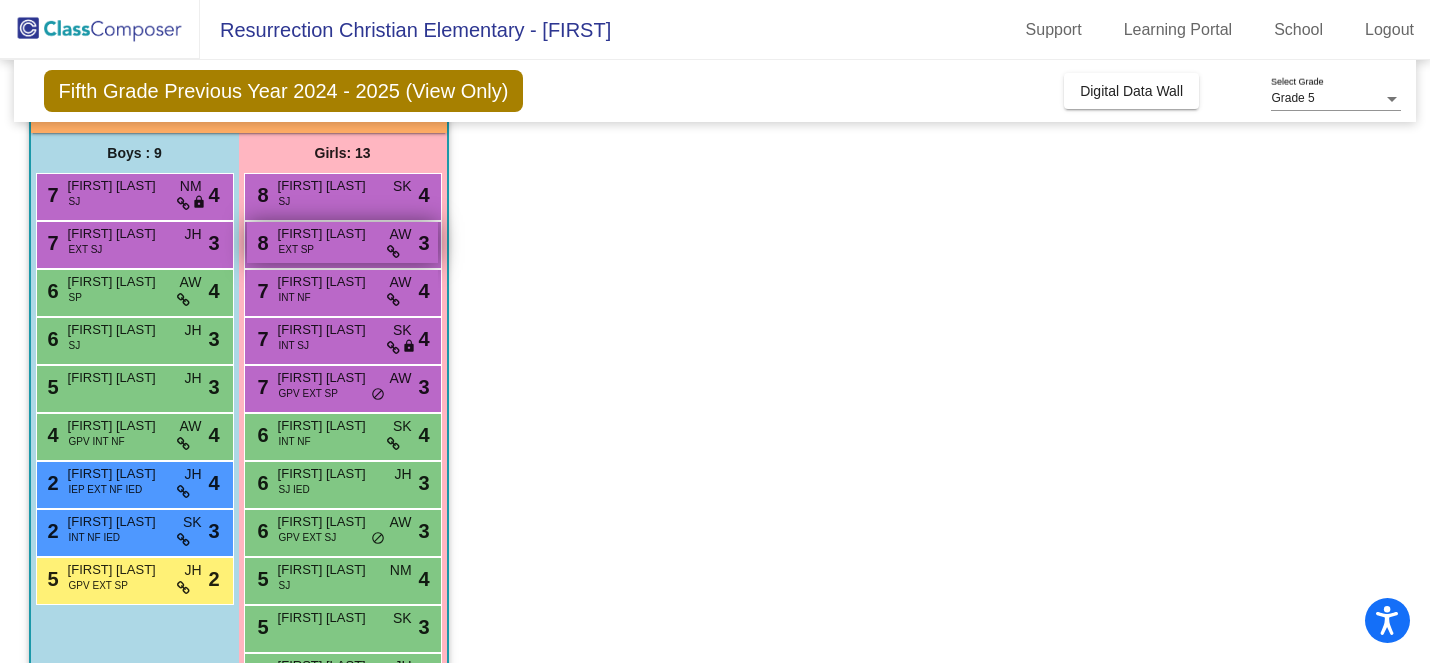 click on "[FIRST] [LAST]" at bounding box center [328, 234] 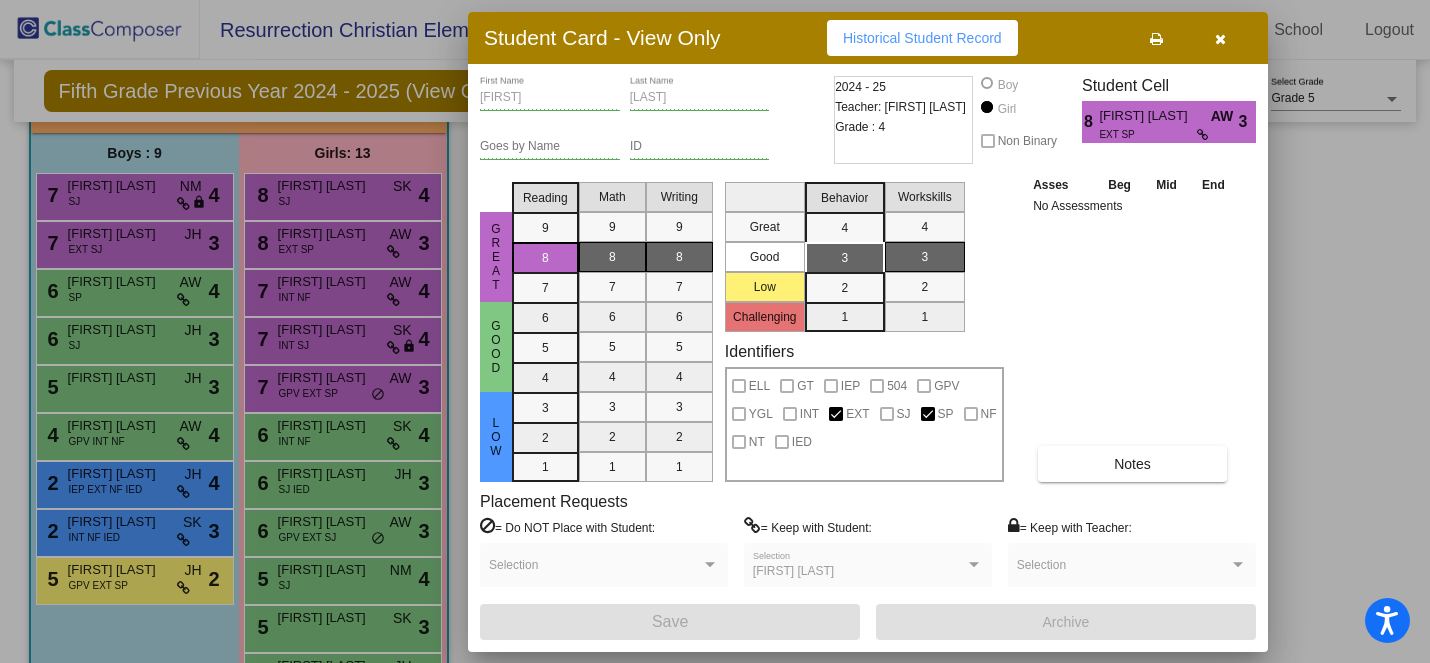 click at bounding box center (715, 331) 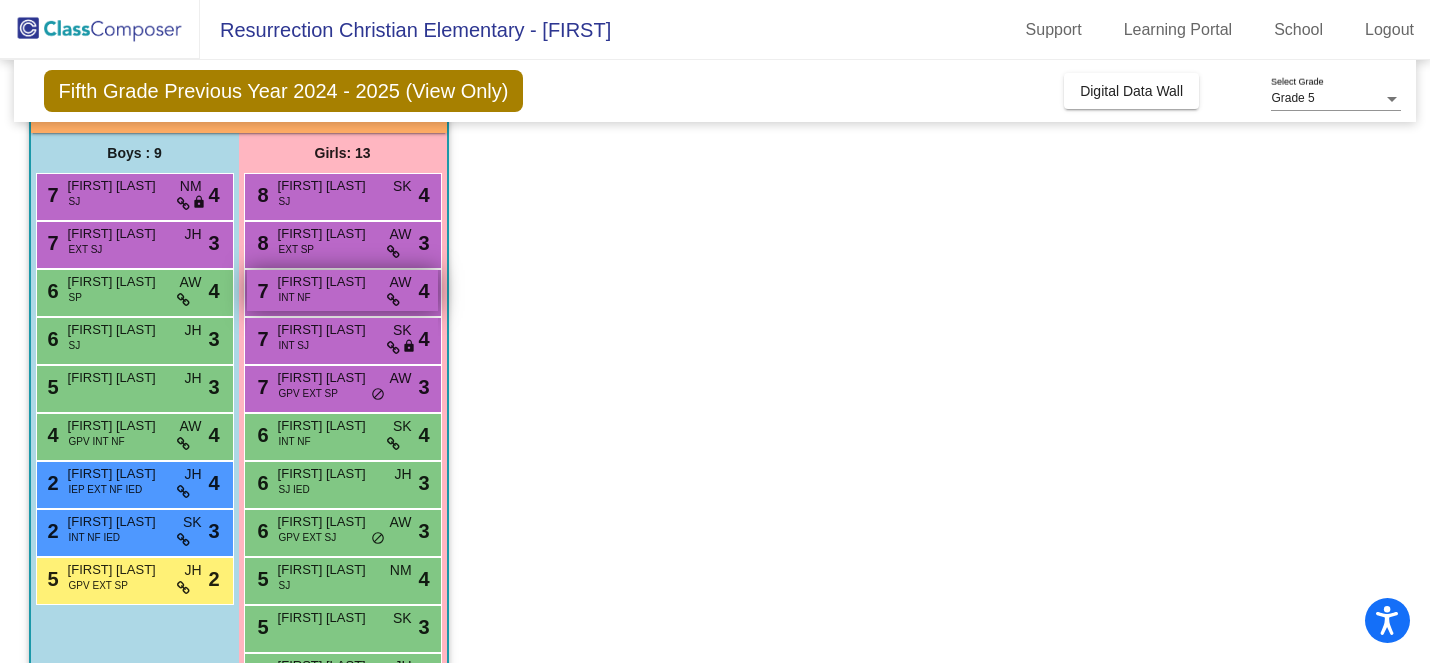click on "[FIRST] [LAST]" at bounding box center (328, 282) 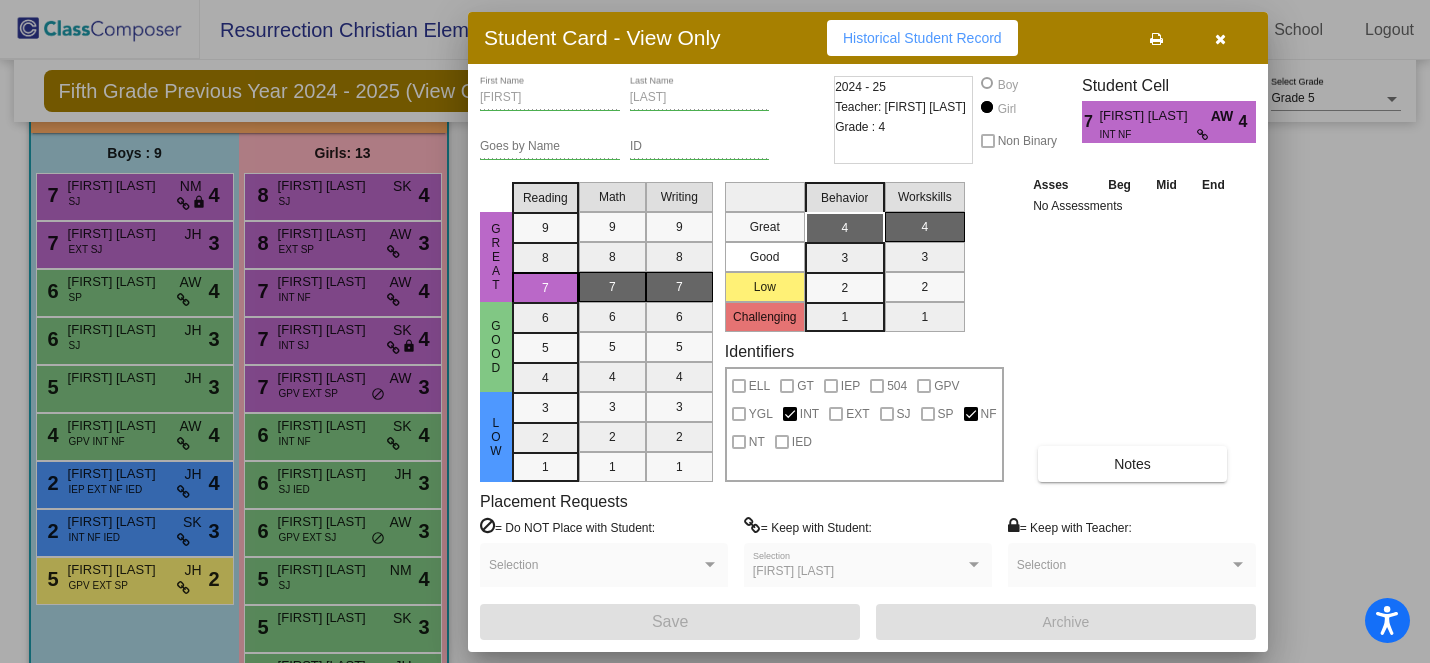 click at bounding box center (715, 331) 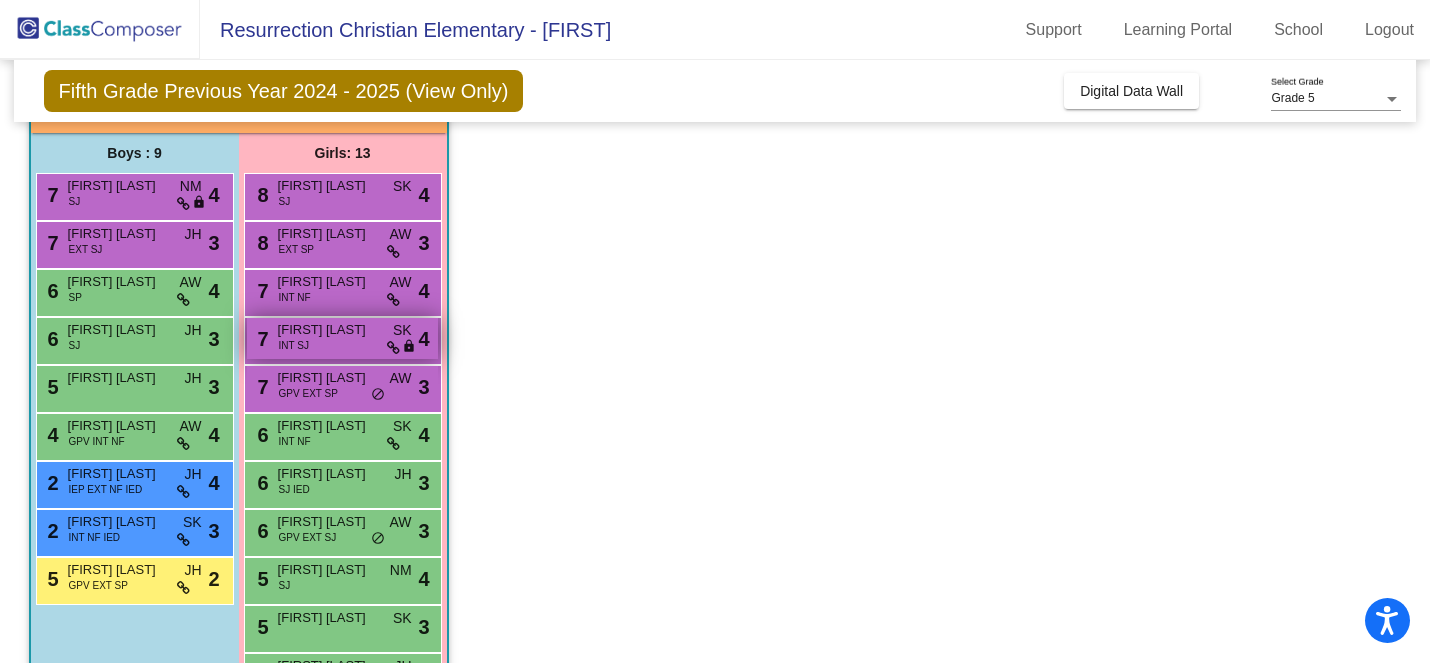 click on "[FIRST] [LAST]" at bounding box center [328, 330] 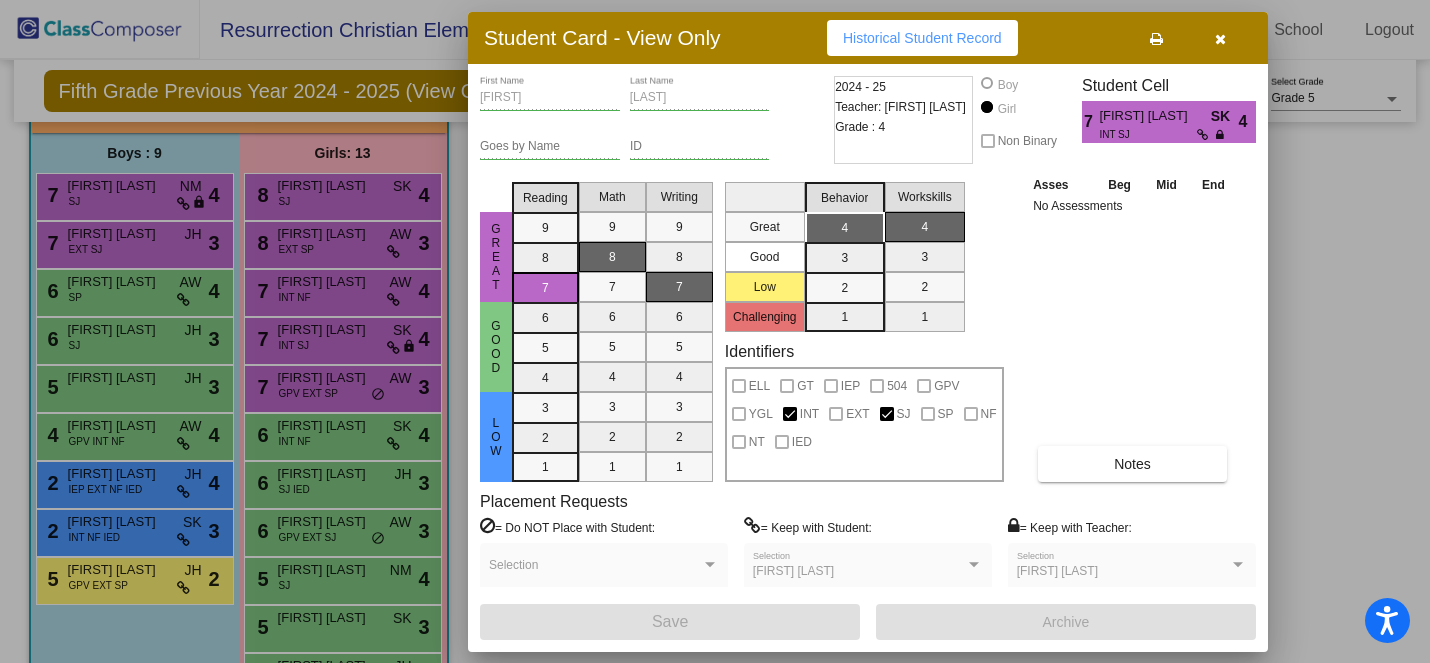 click at bounding box center (715, 331) 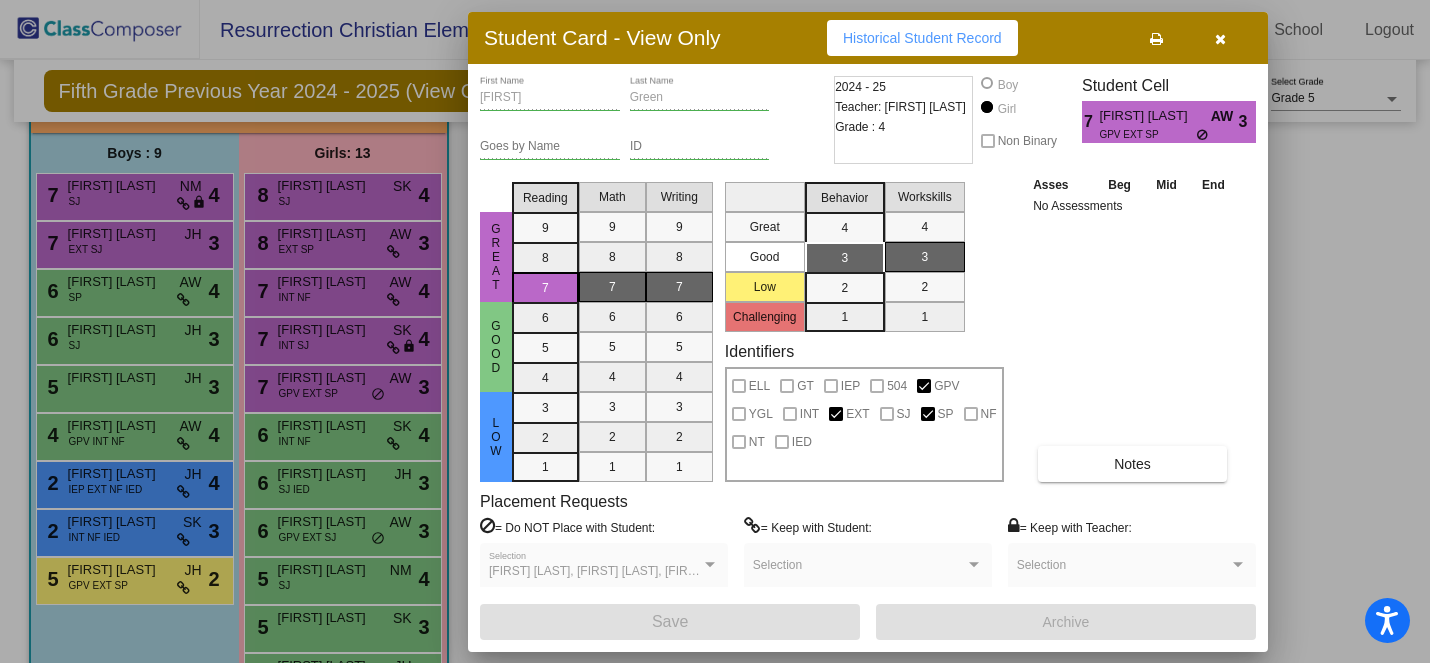 click at bounding box center (715, 331) 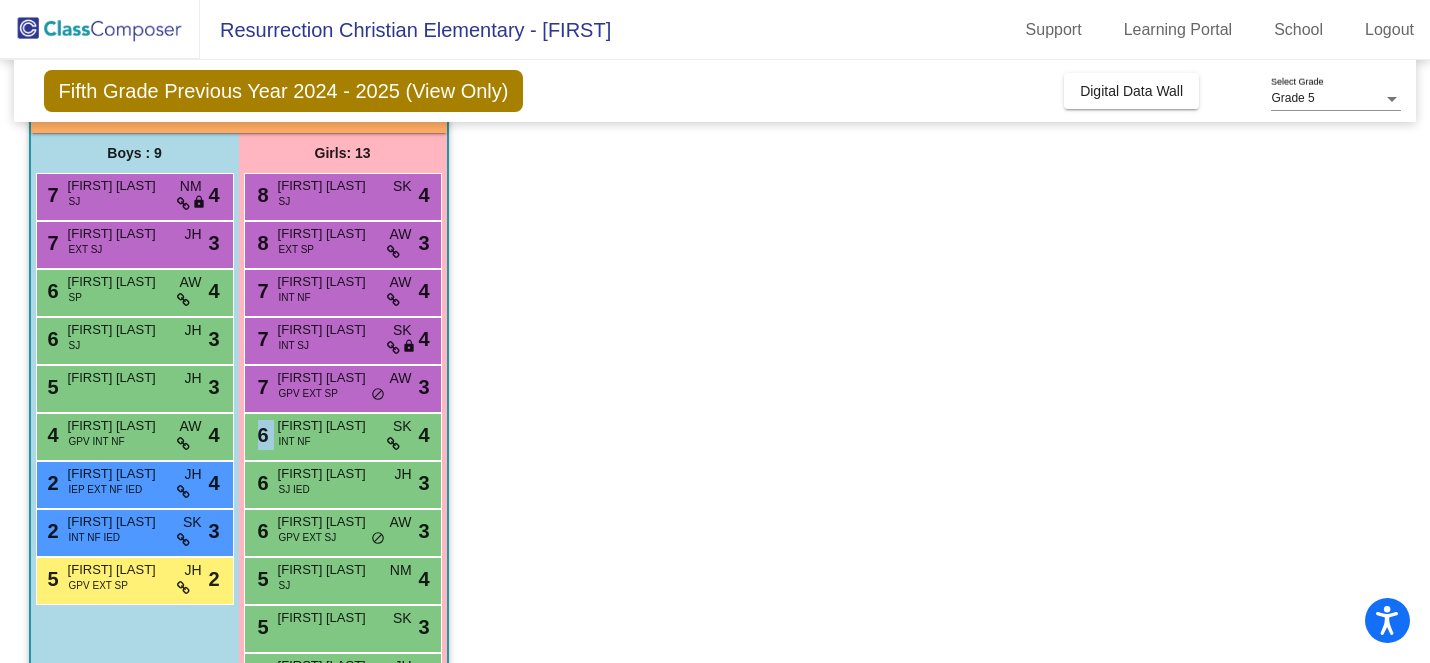 click on "6 [FIRST] [LAST] INT NF SK lock do_not_disturb_alt 4" at bounding box center (342, 434) 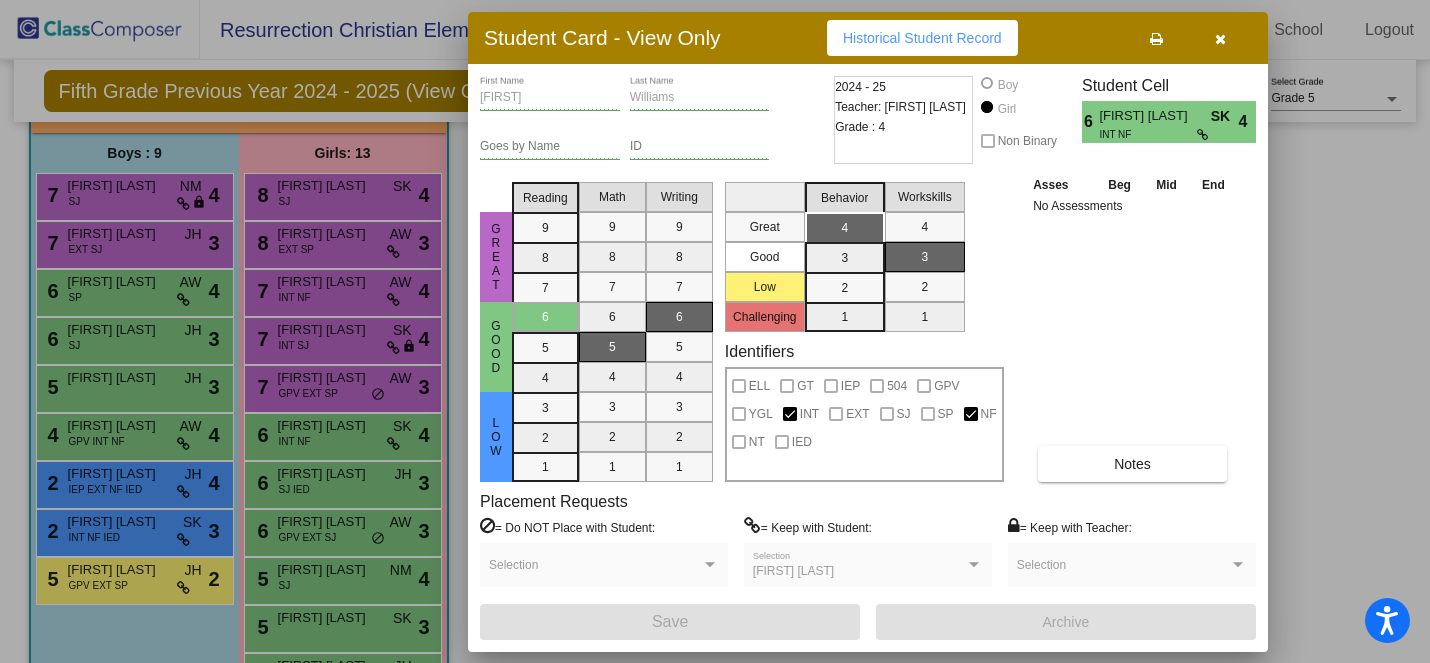 click at bounding box center [715, 331] 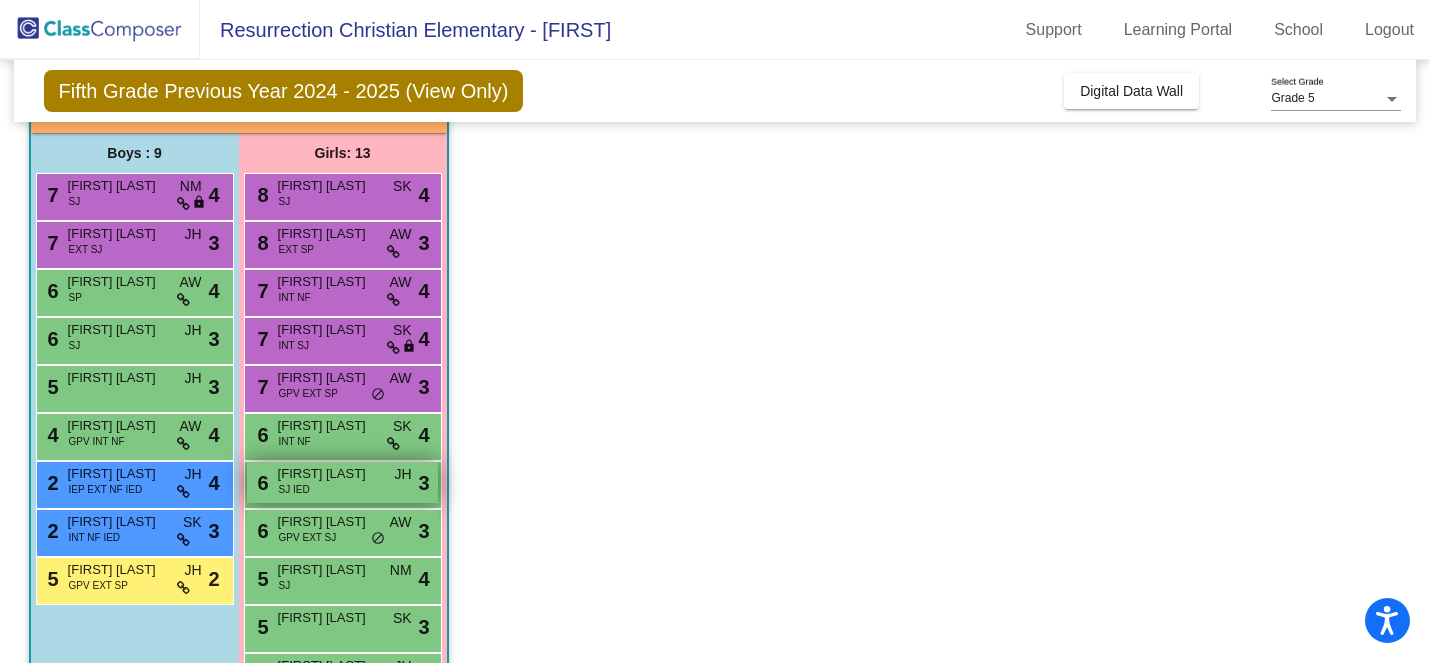click on "[FIRST] [LAST]" at bounding box center [328, 474] 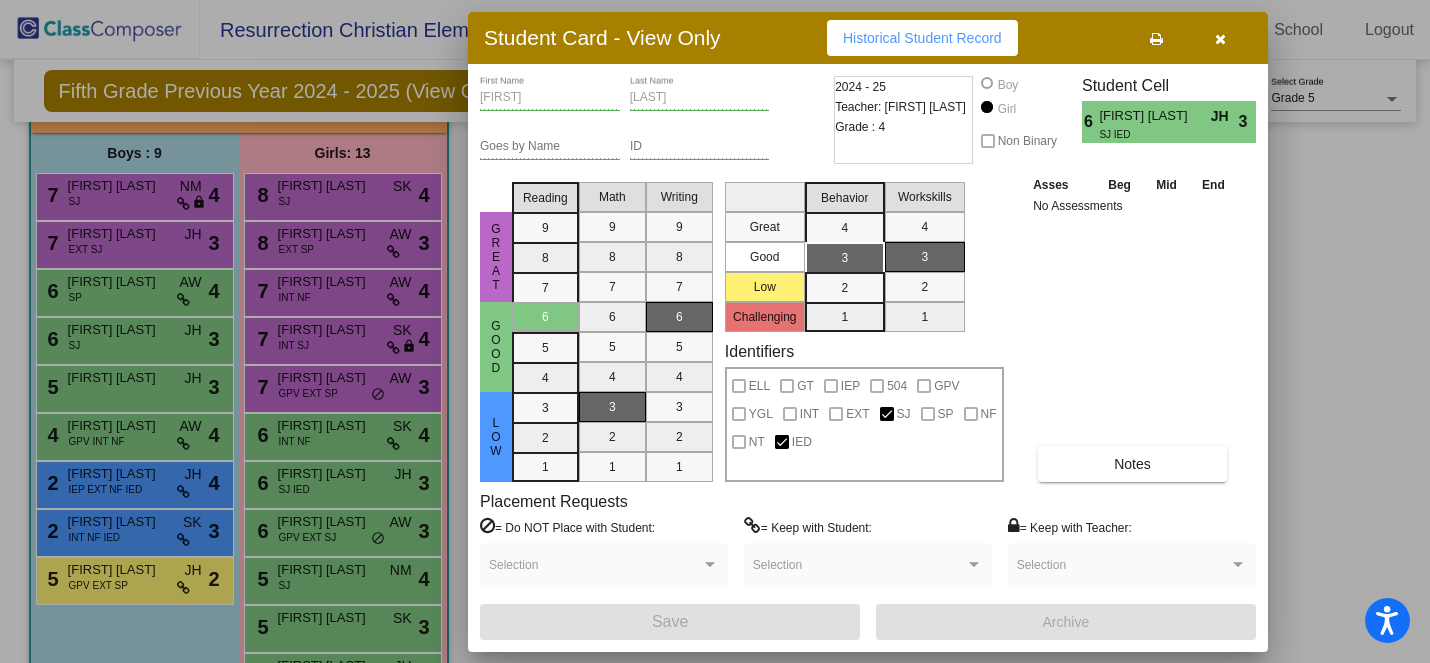 click at bounding box center [715, 331] 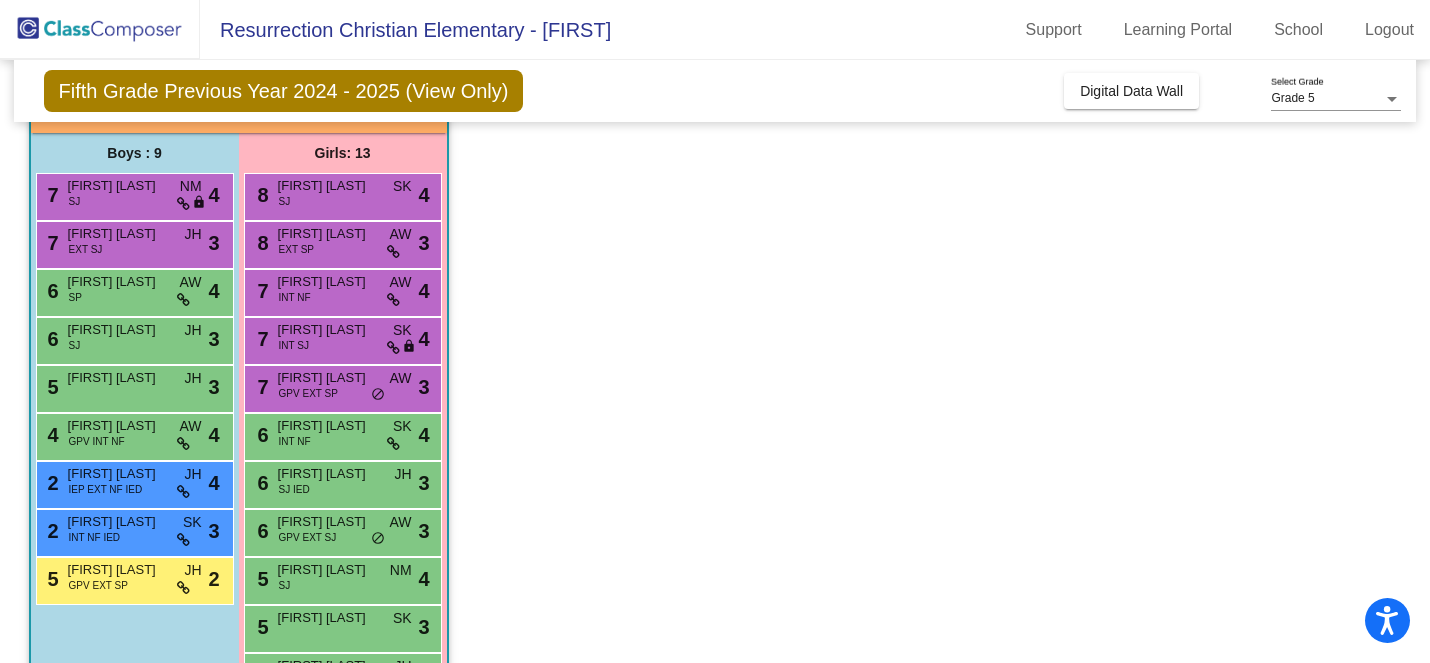 click on "6 [FIRST] [LAST] GPV EXT SJ AW lock do_not_disturb_alt 3" at bounding box center (342, 530) 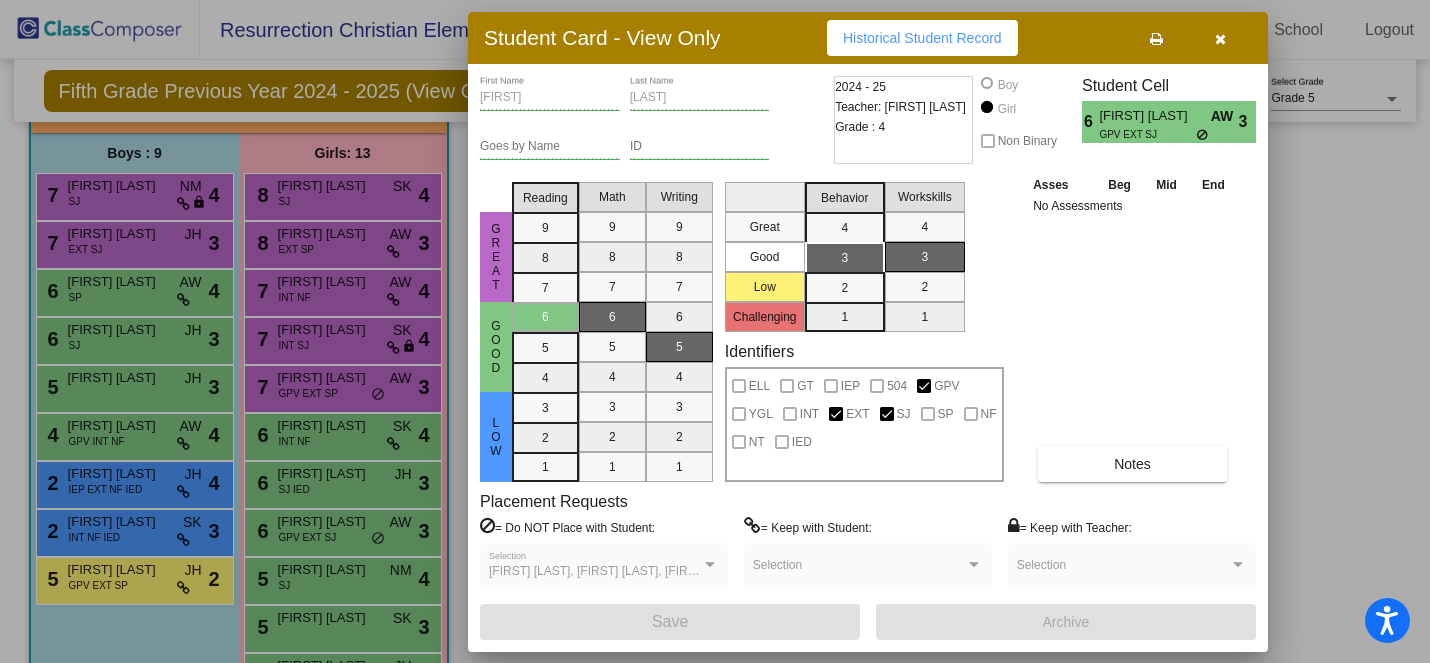 click at bounding box center [715, 331] 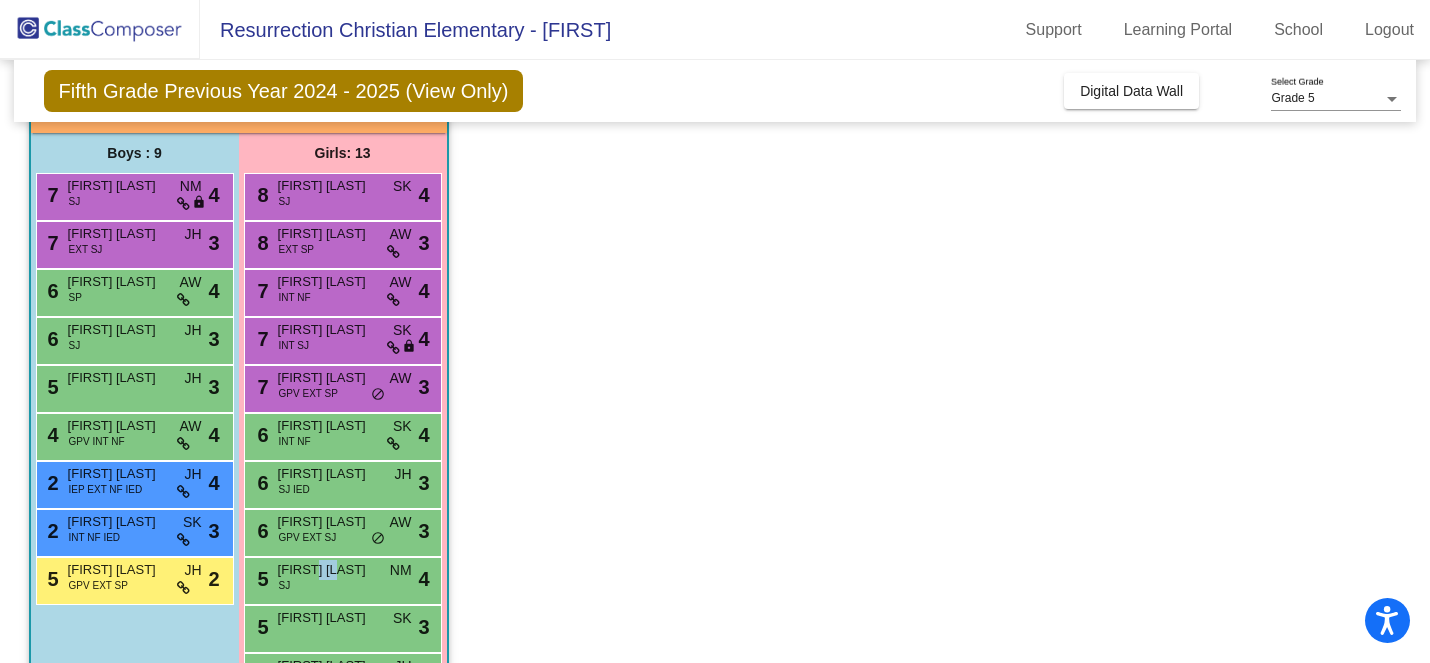 click on "[FIRST] [LAST]" at bounding box center [328, 570] 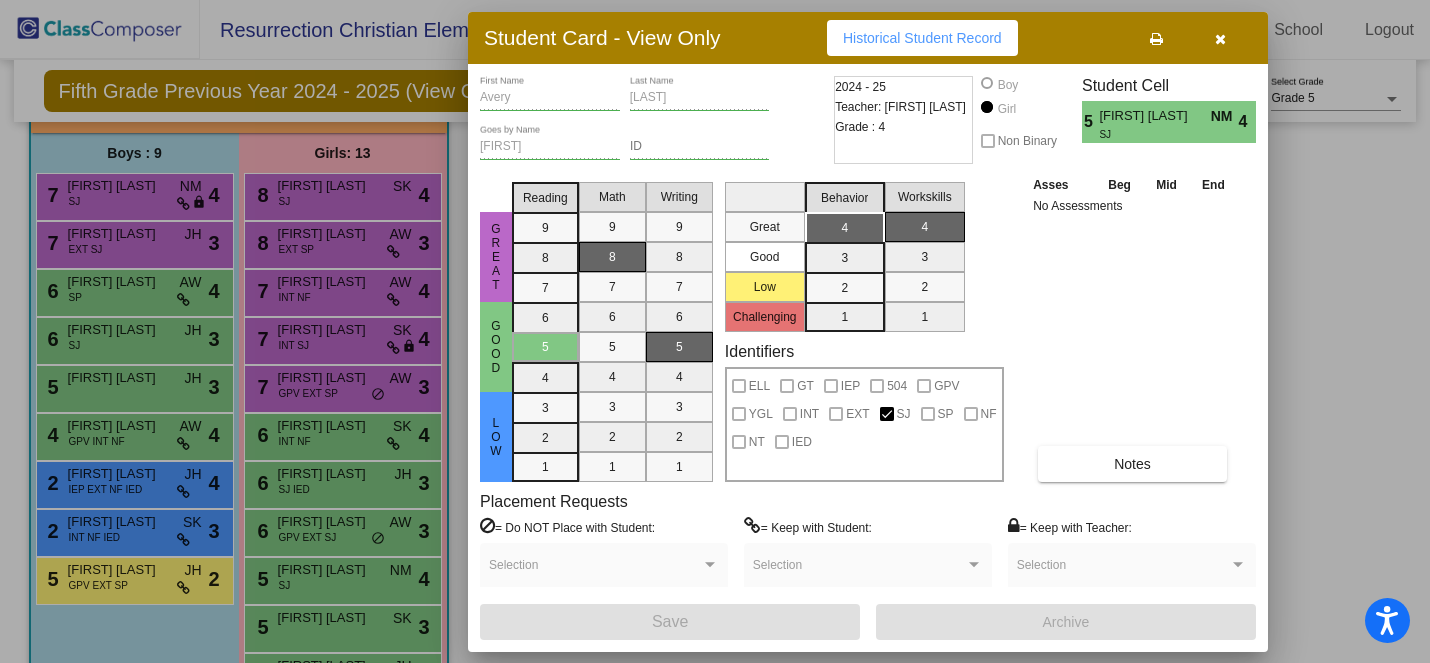 click at bounding box center [715, 331] 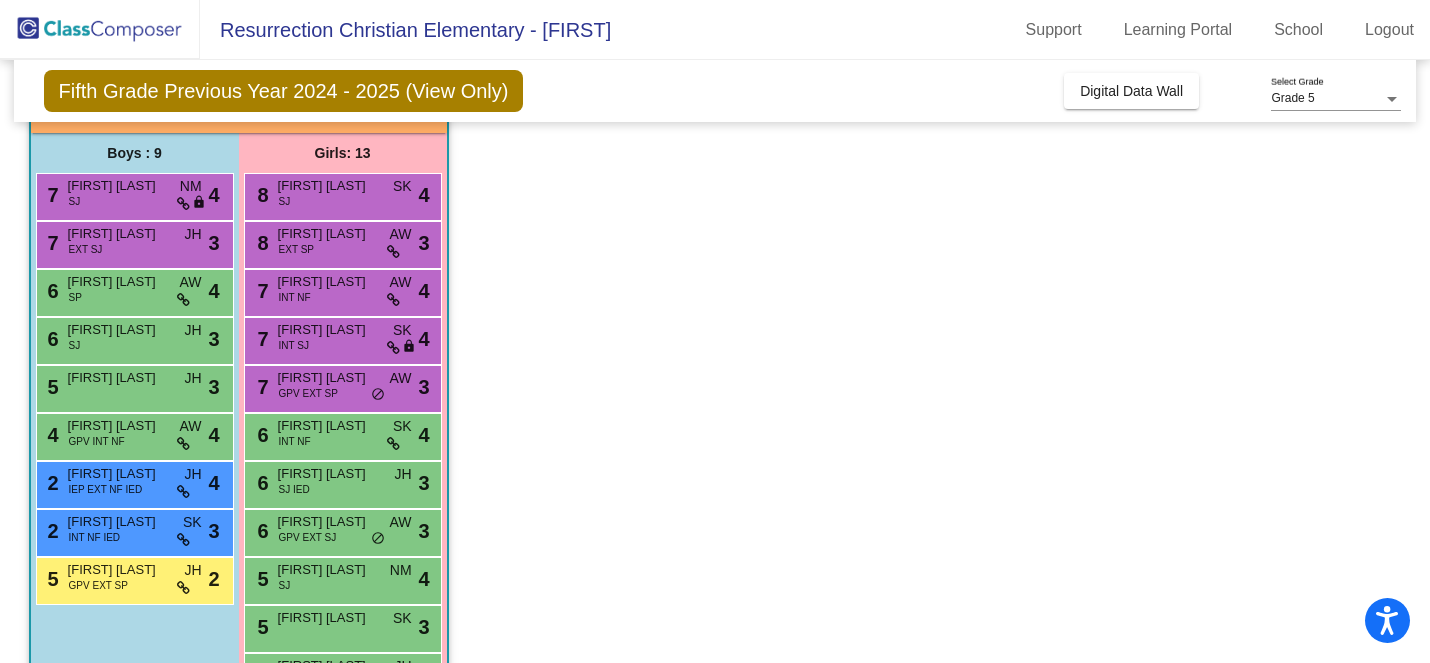 click on "[FIRST] [LAST]" at bounding box center [328, 618] 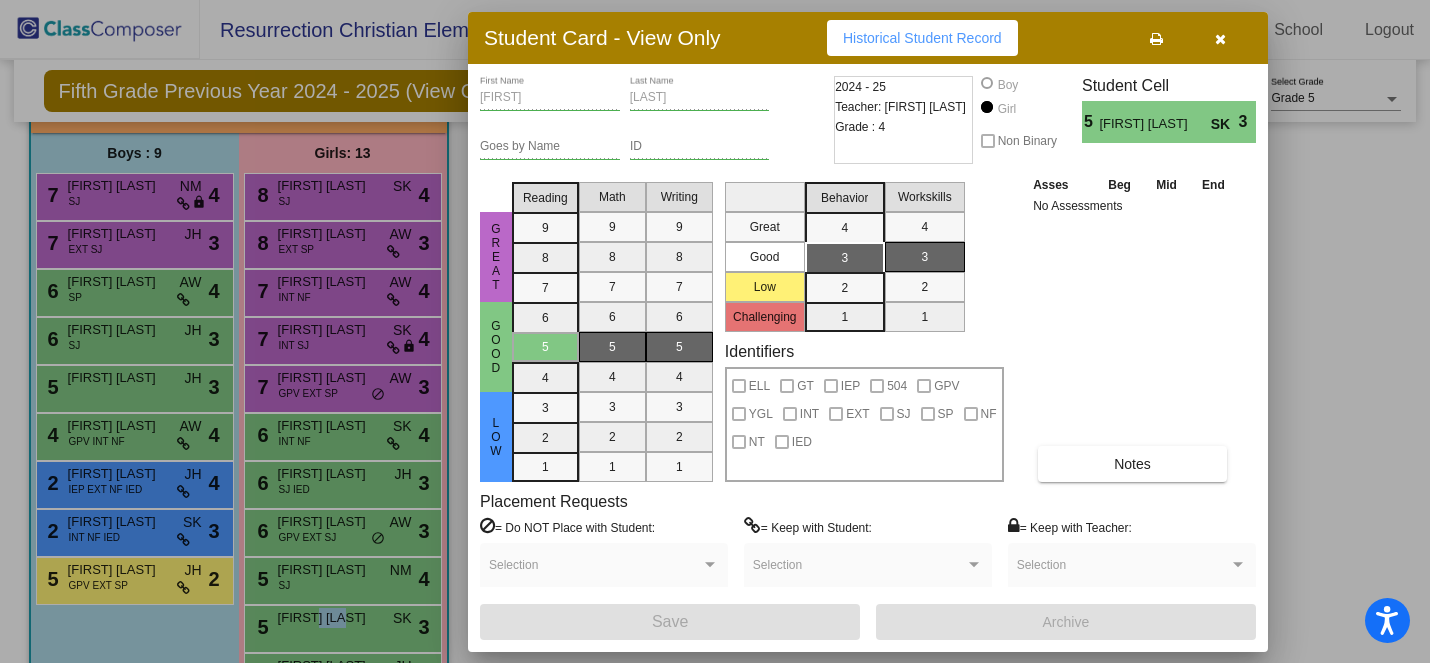 scroll, scrollTop: 0, scrollLeft: 0, axis: both 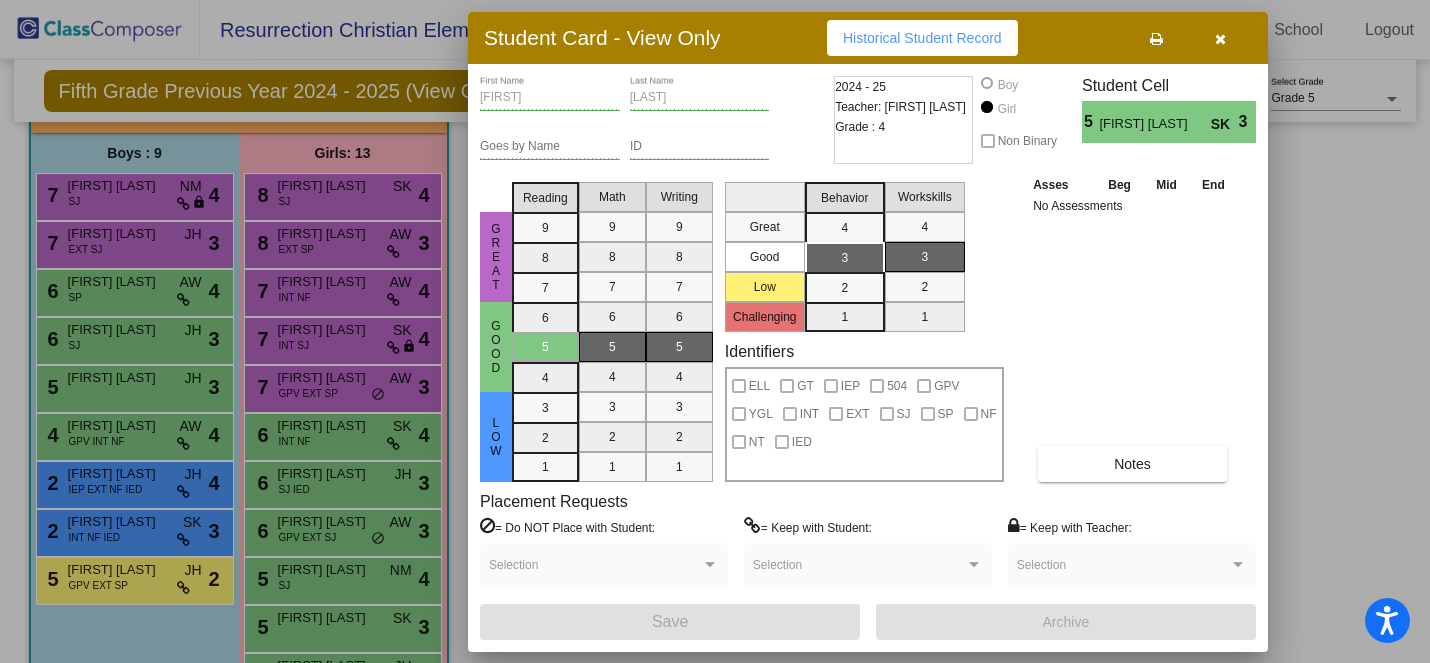 click at bounding box center [715, 331] 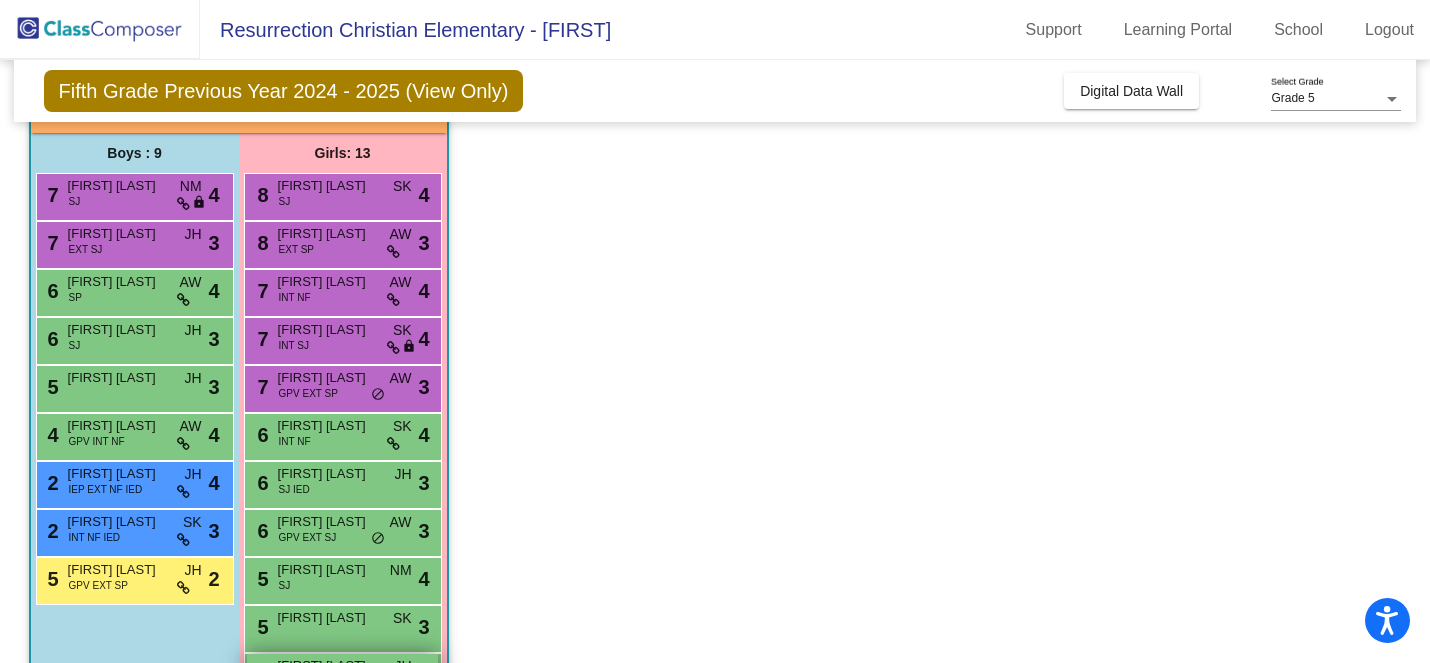 click on "[FIRST] [LAST]" at bounding box center [328, 666] 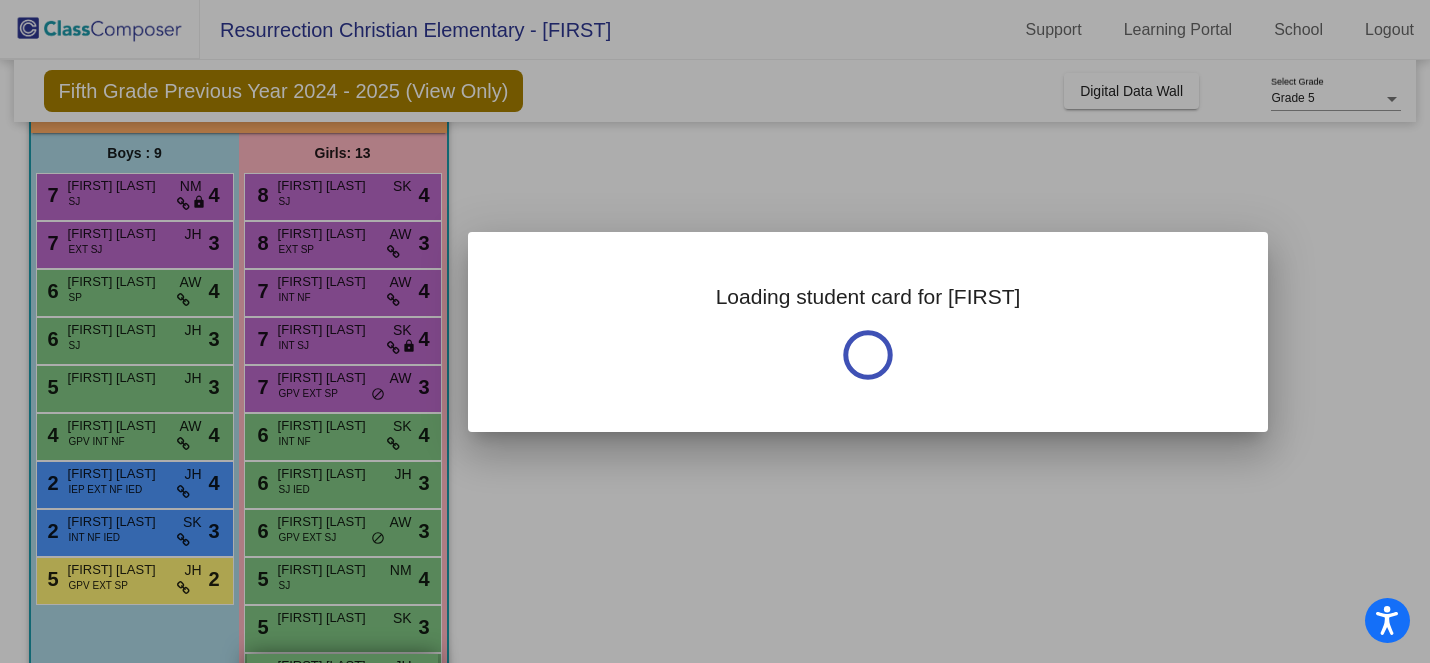 click at bounding box center [715, 331] 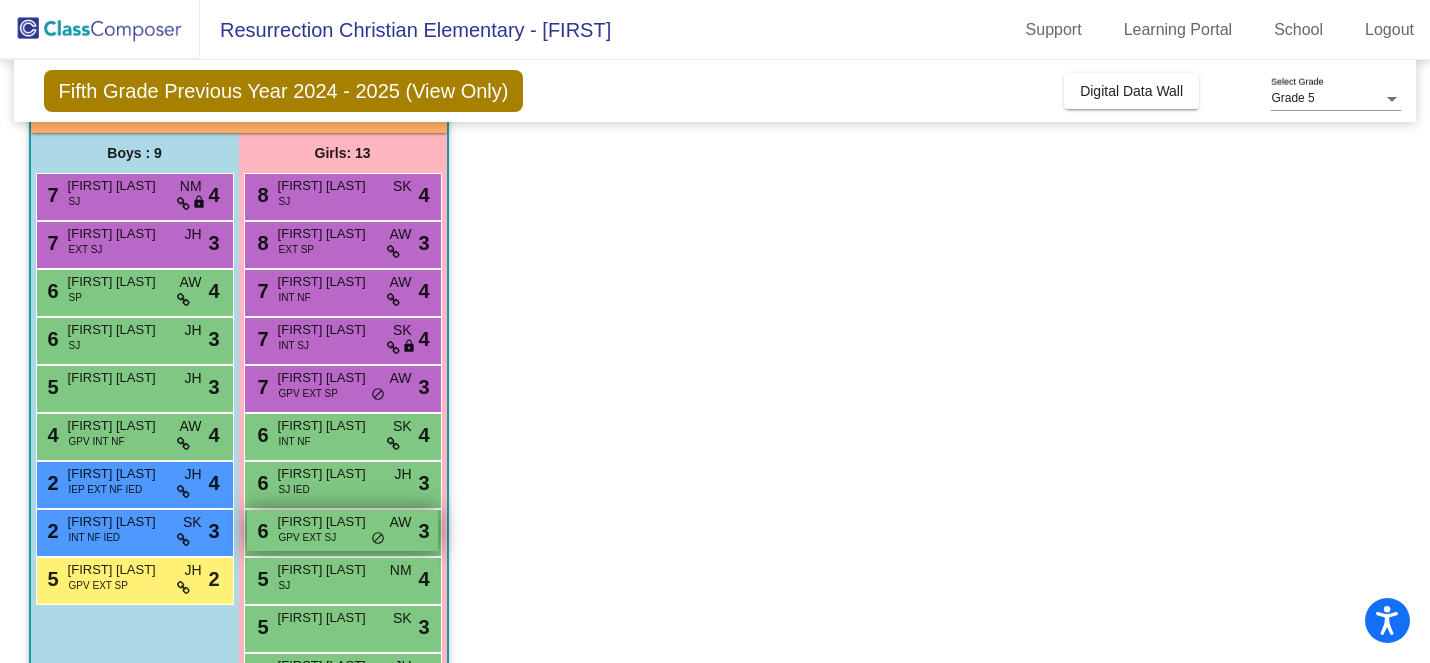 scroll, scrollTop: 313, scrollLeft: 0, axis: vertical 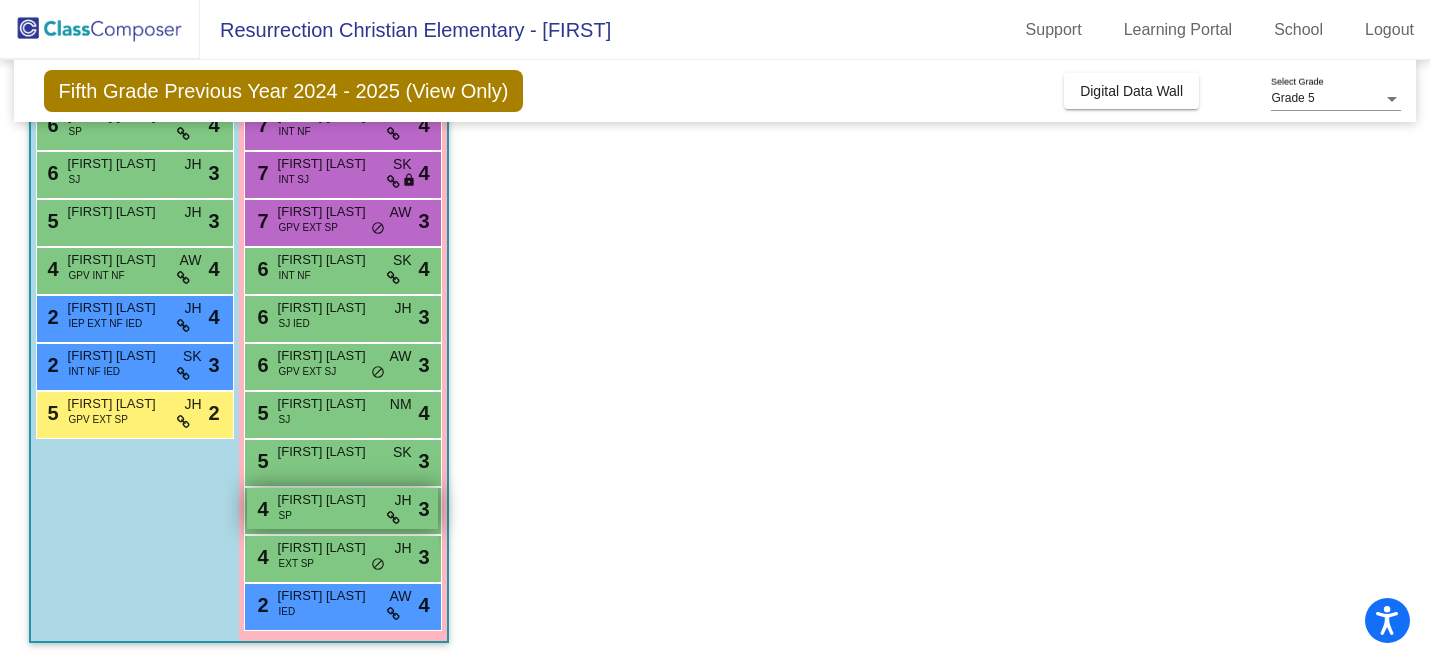 click on "[FIRST] [LAST]" at bounding box center (328, 500) 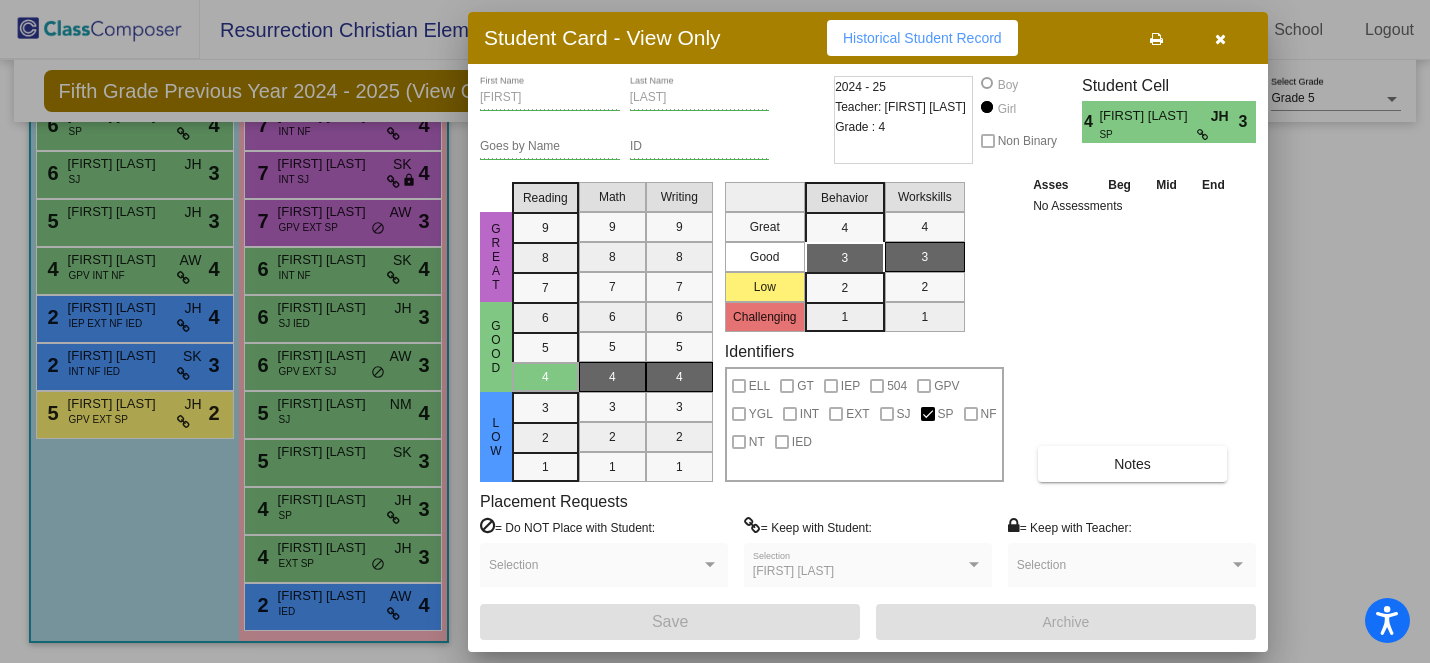 click at bounding box center (715, 331) 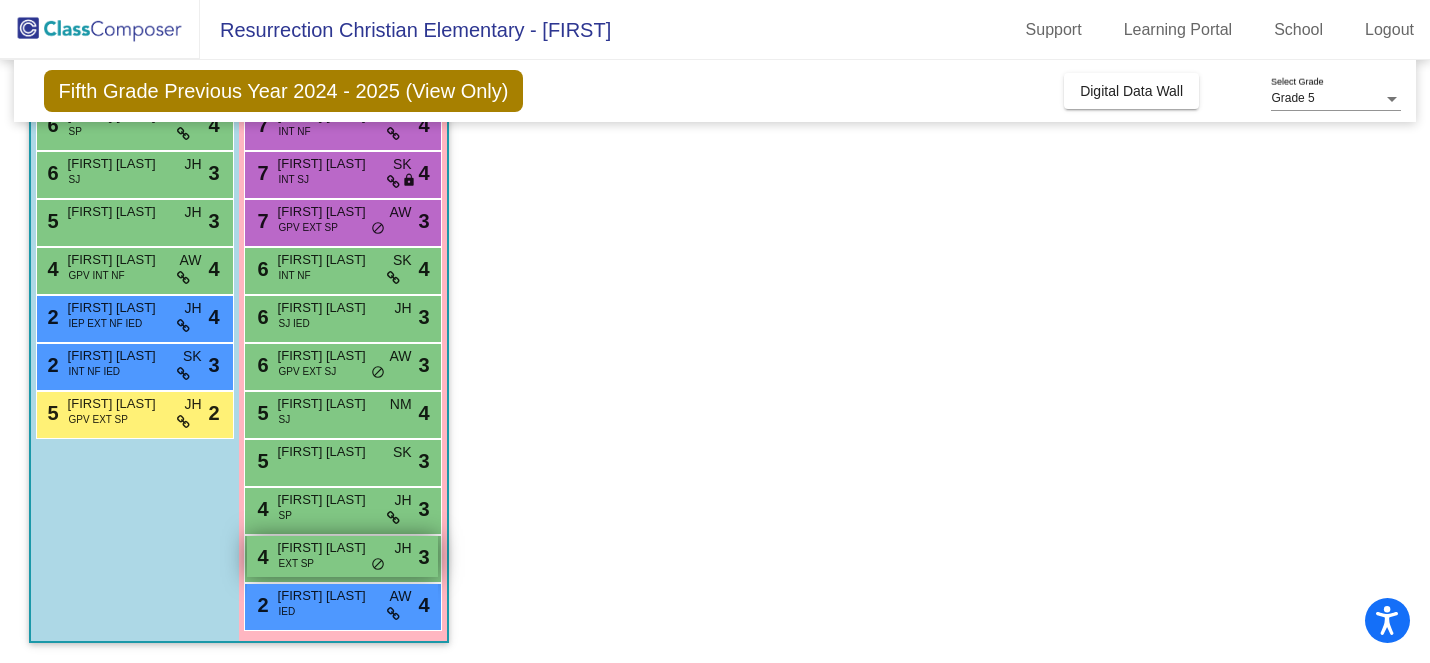 click on "4 [FIRST] [LAST] EXT SP JH lock do_not_disturb_alt 3" at bounding box center (342, 556) 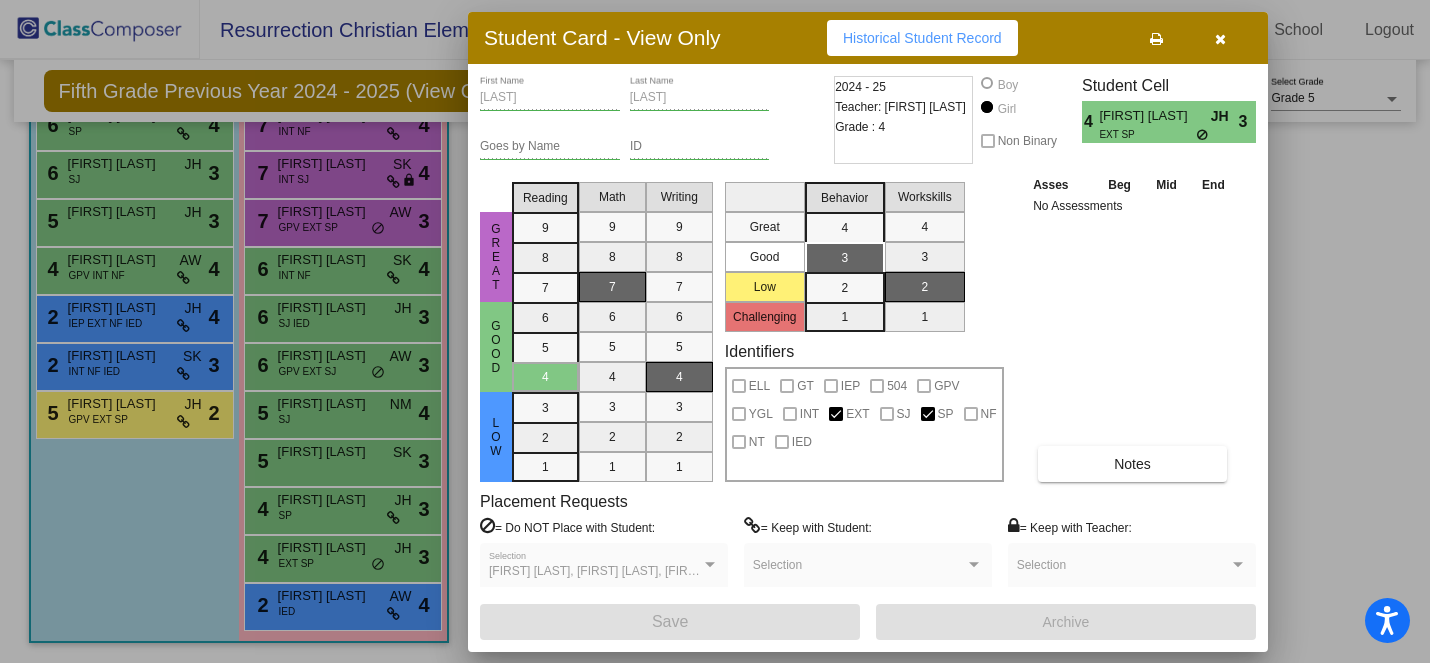 click at bounding box center [715, 331] 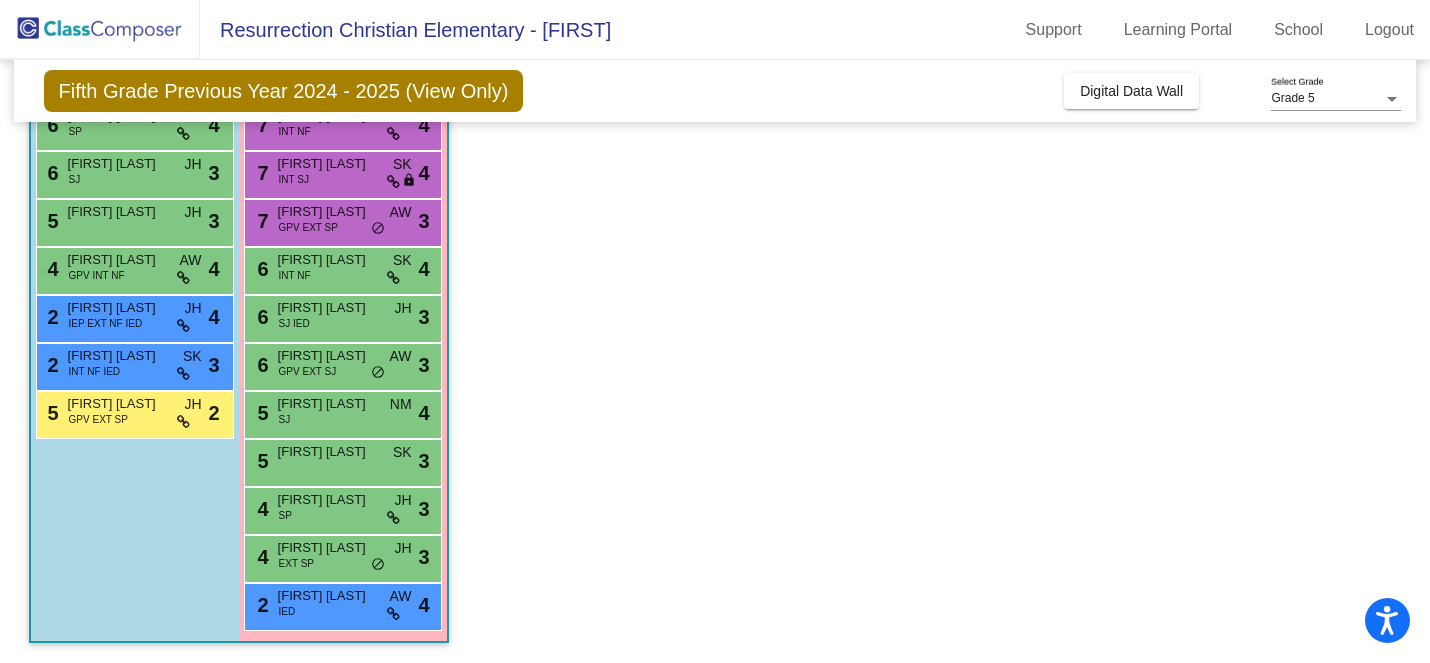 click on "[FIRST] [LAST]" at bounding box center (328, 596) 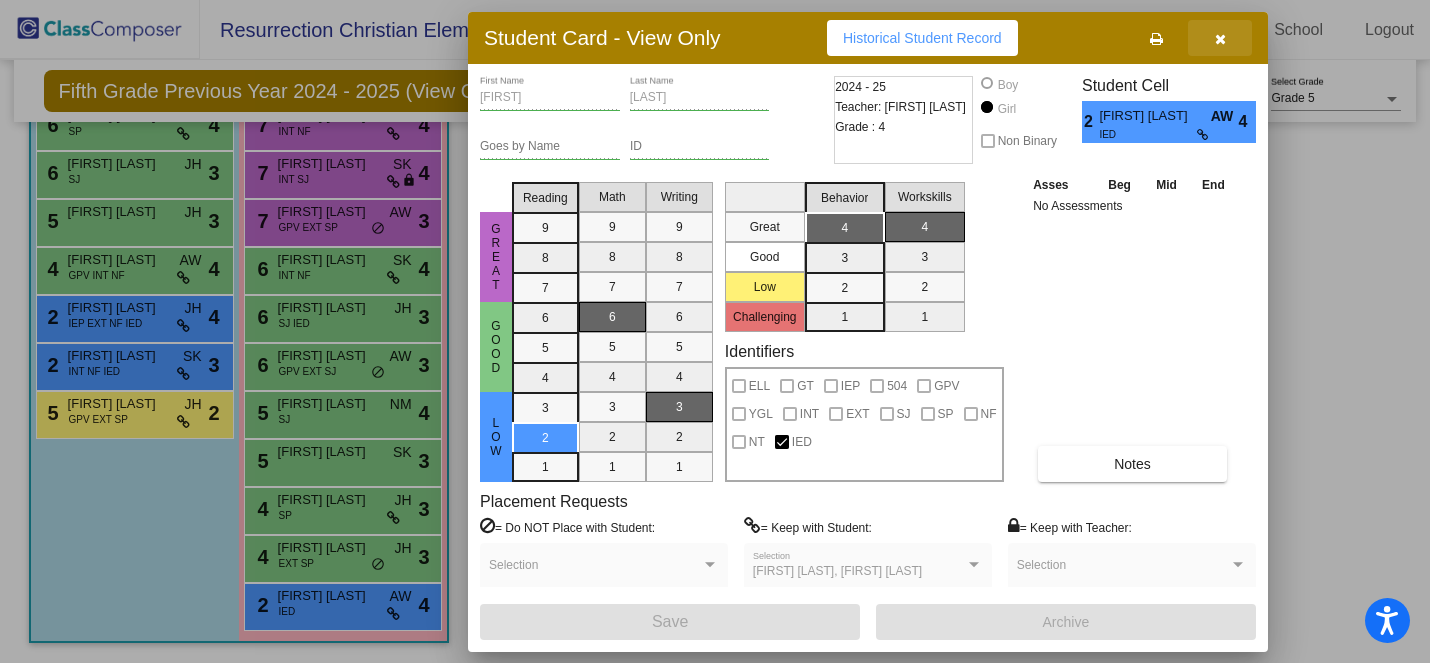 click at bounding box center [1220, 39] 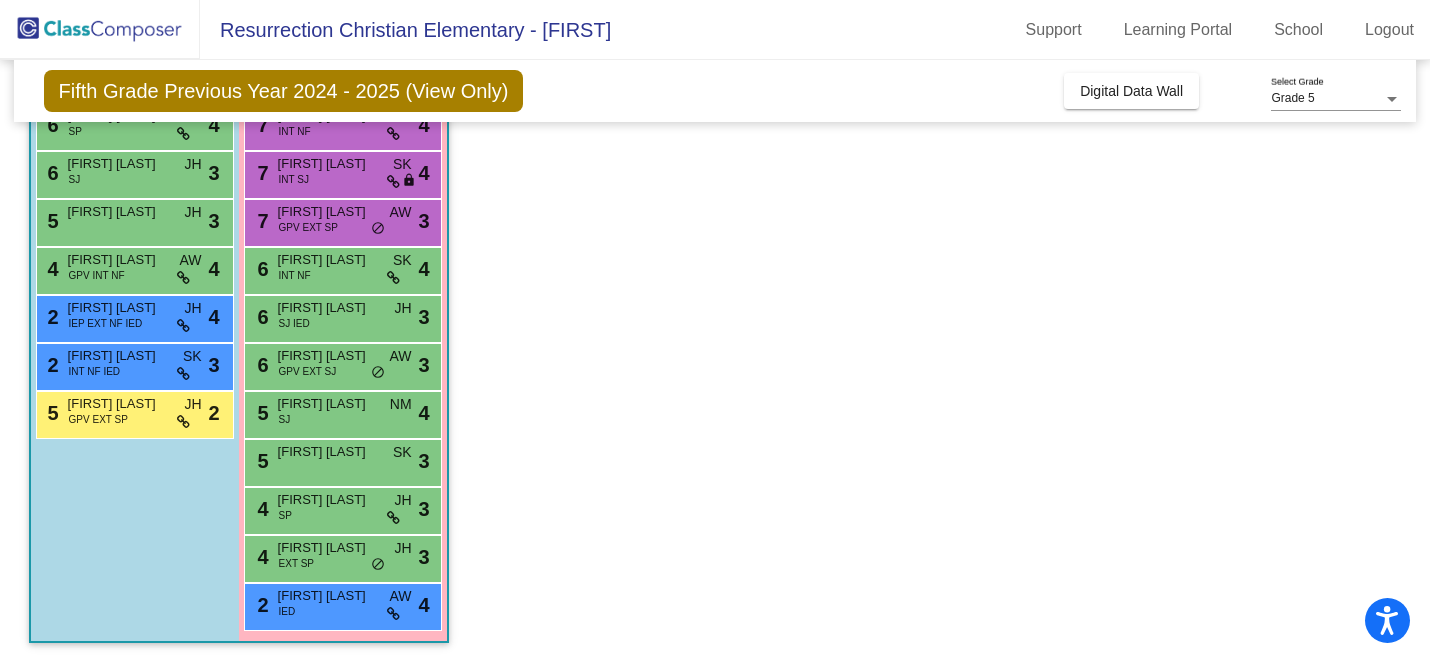 scroll, scrollTop: 0, scrollLeft: 0, axis: both 